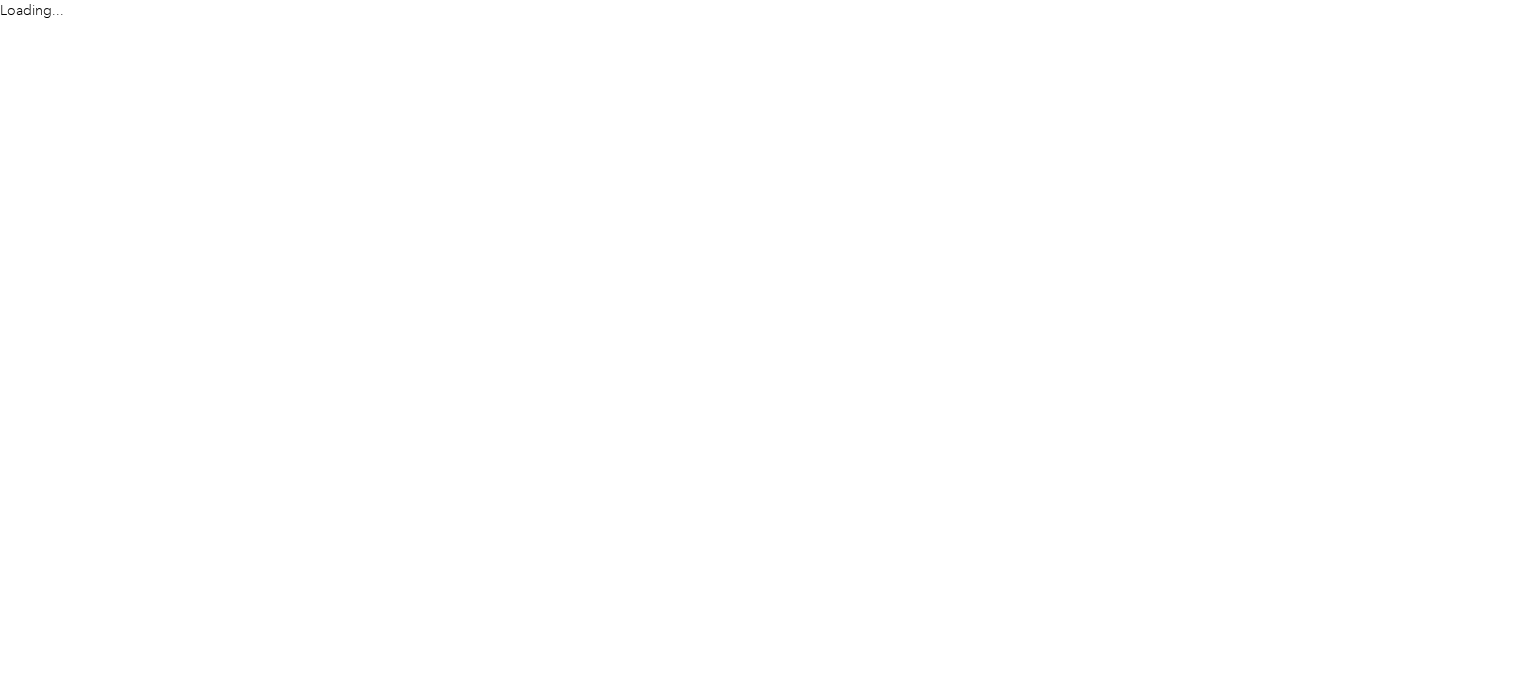 scroll, scrollTop: 0, scrollLeft: 0, axis: both 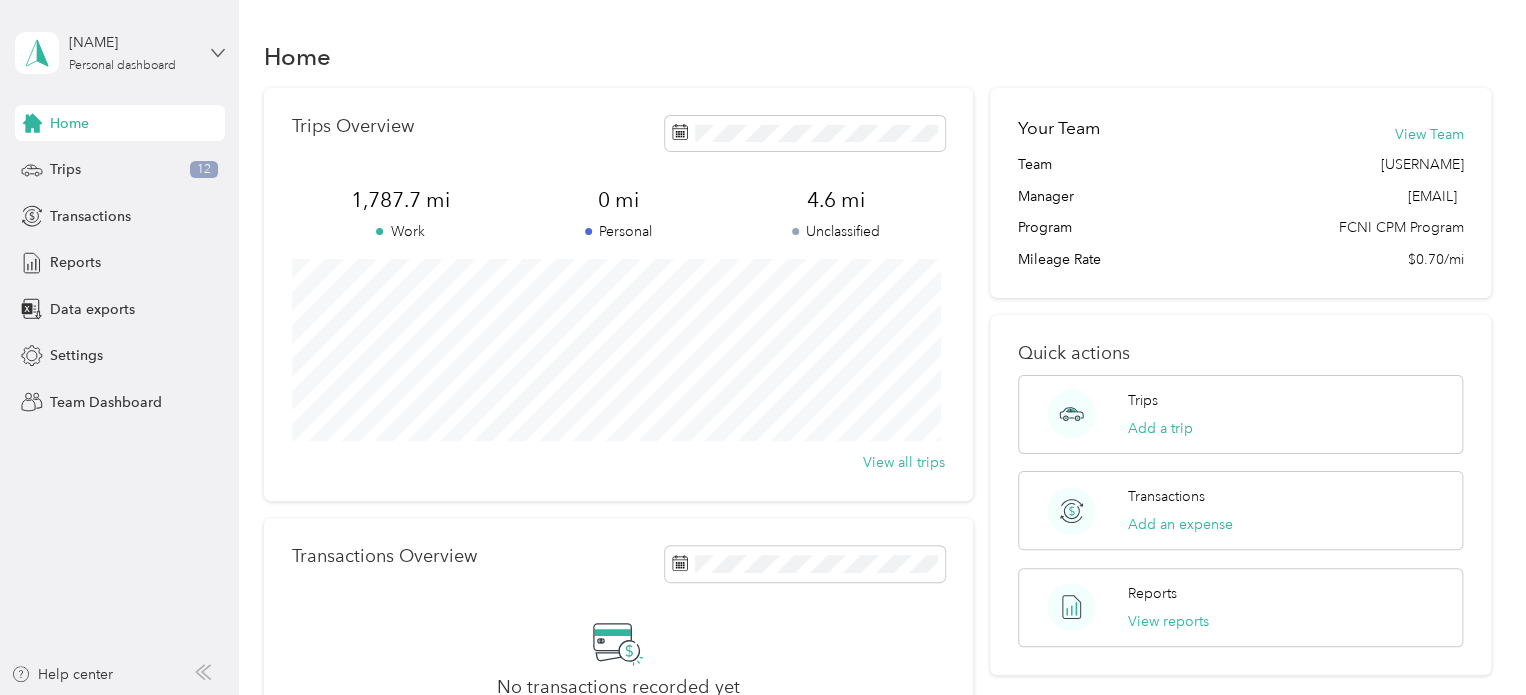 click 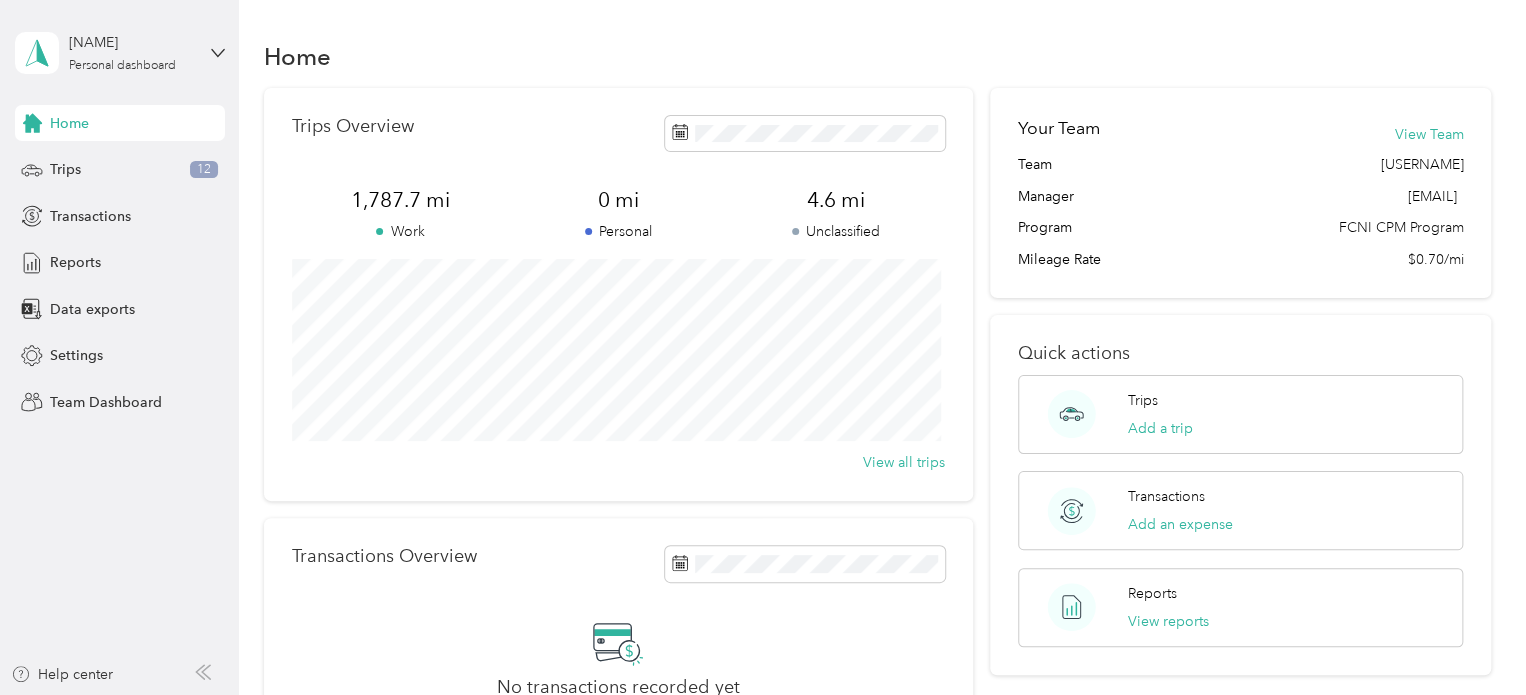 click on "Team dashboard" at bounding box center [167, 158] 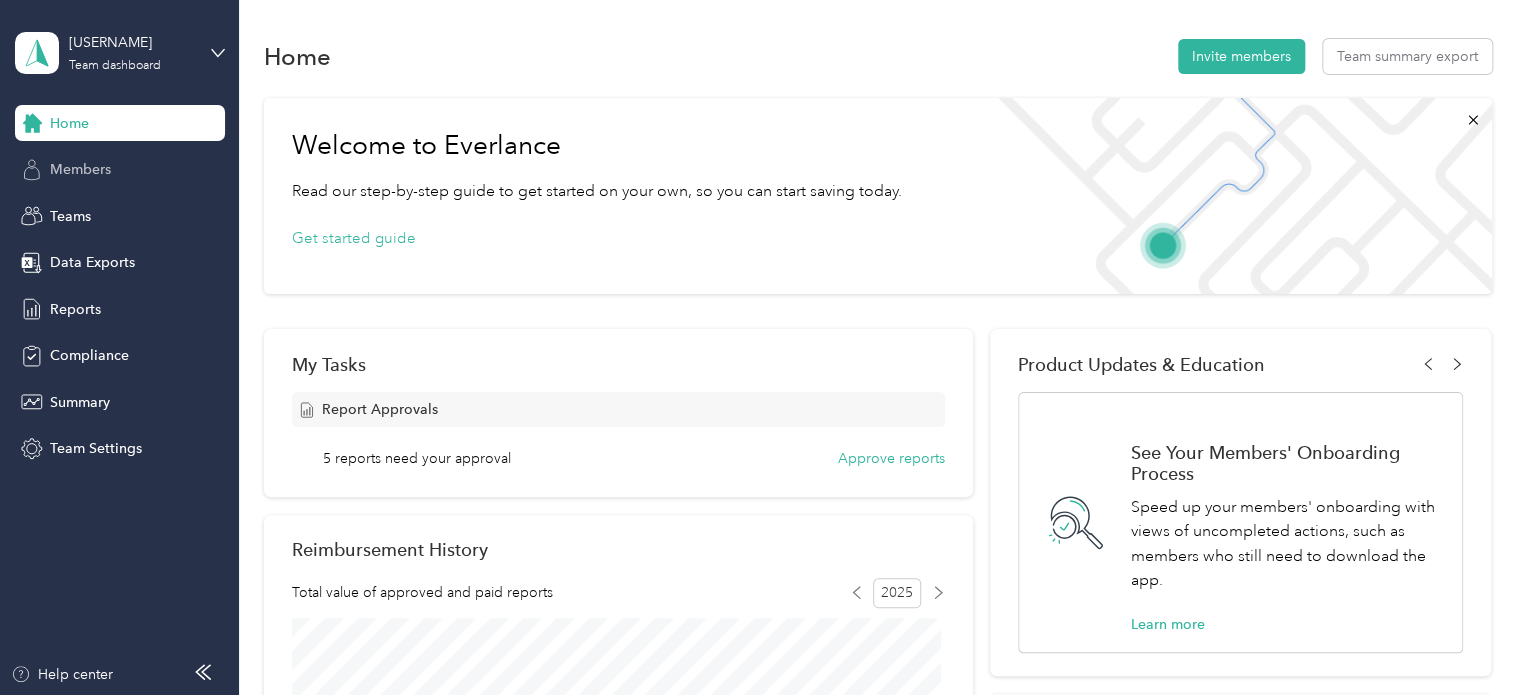 click on "Members" at bounding box center (120, 170) 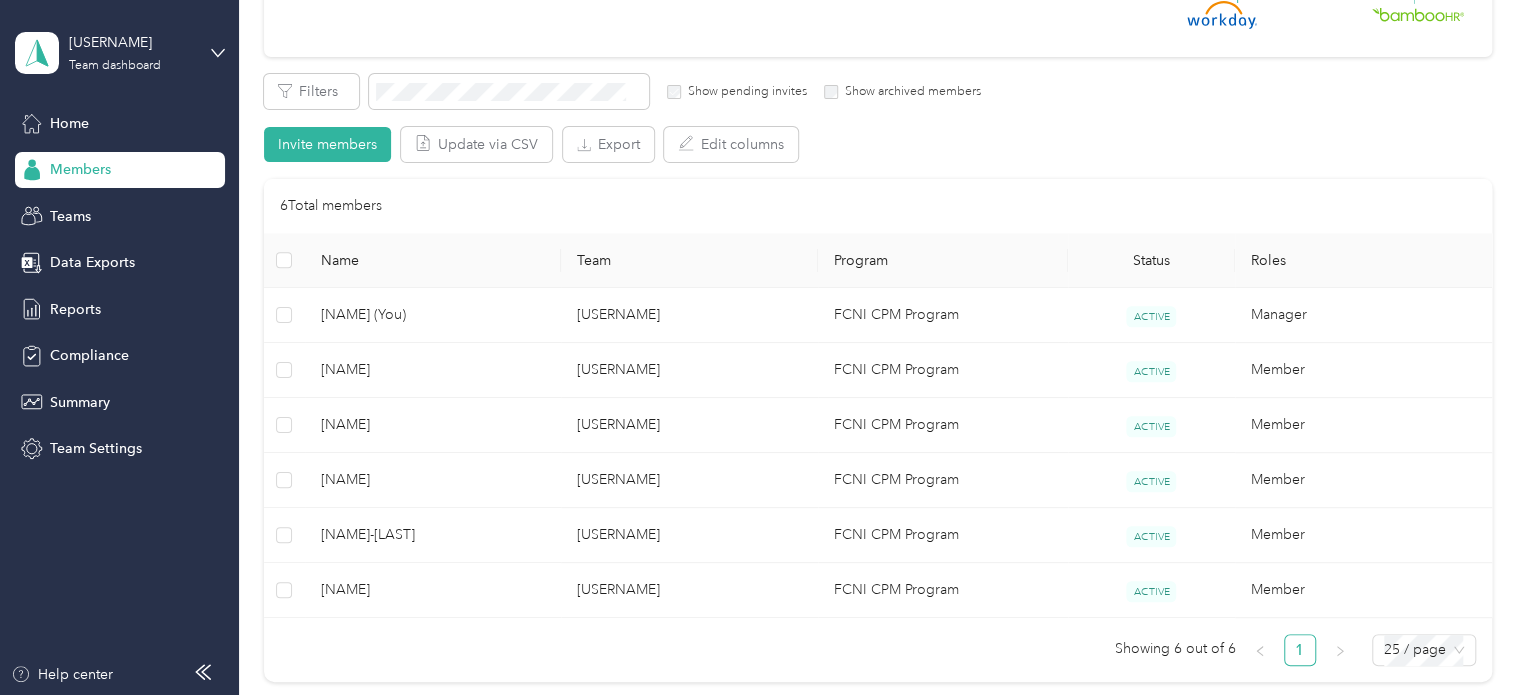 scroll, scrollTop: 300, scrollLeft: 0, axis: vertical 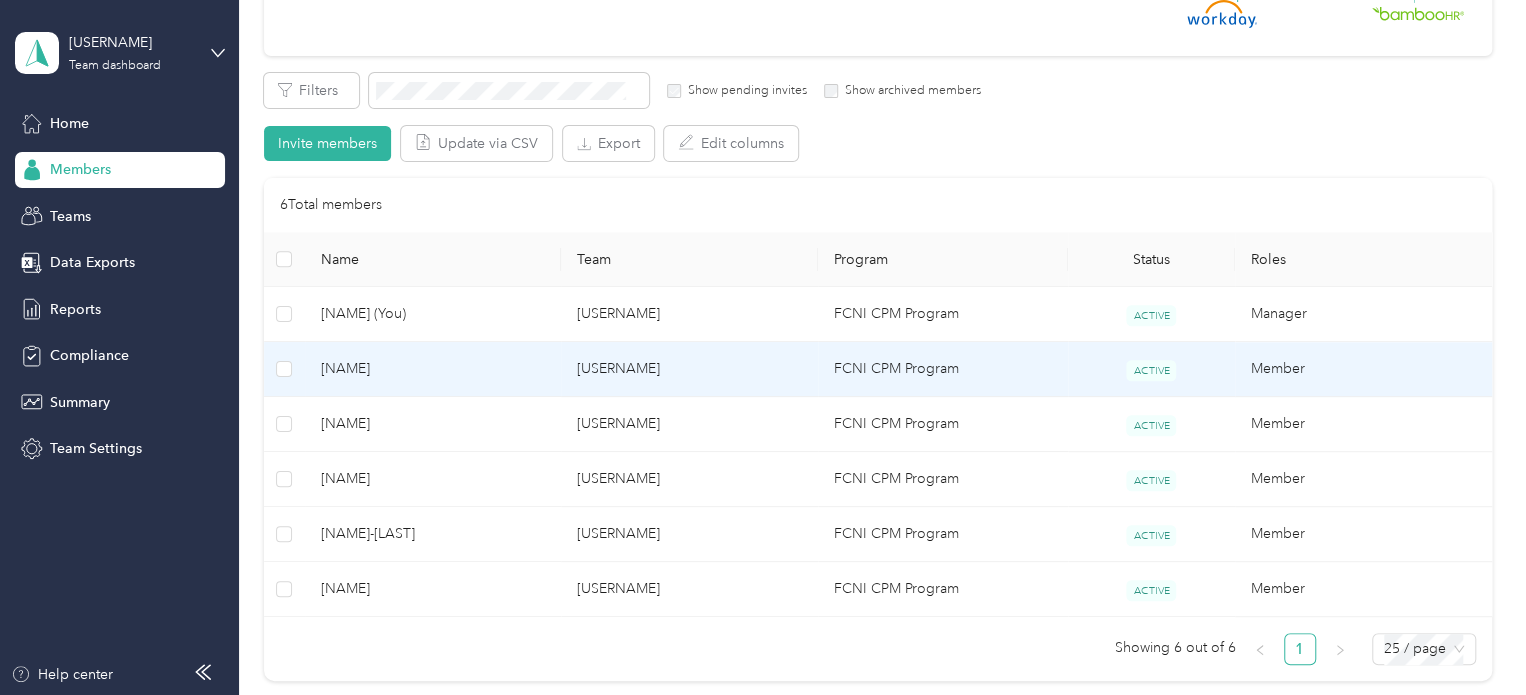 click on "[NAME]" at bounding box center [433, 369] 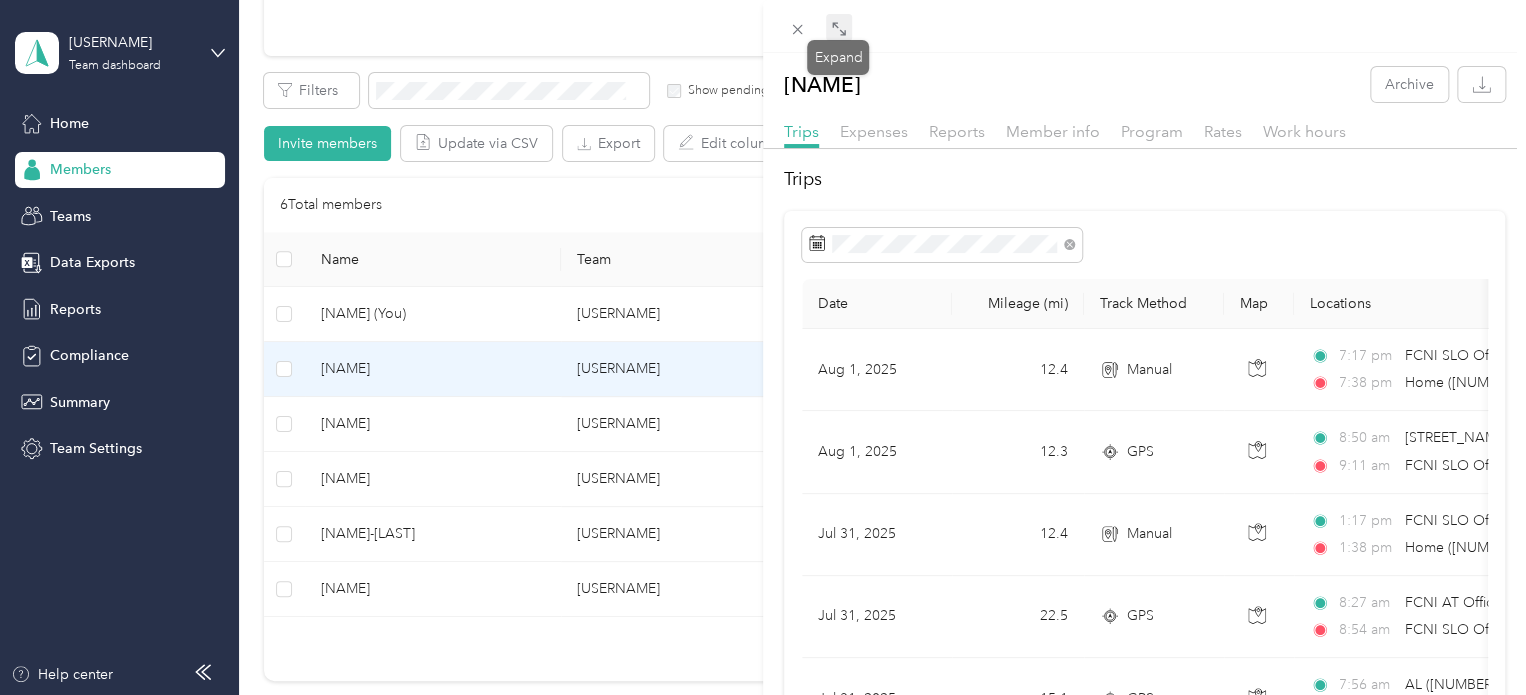 click 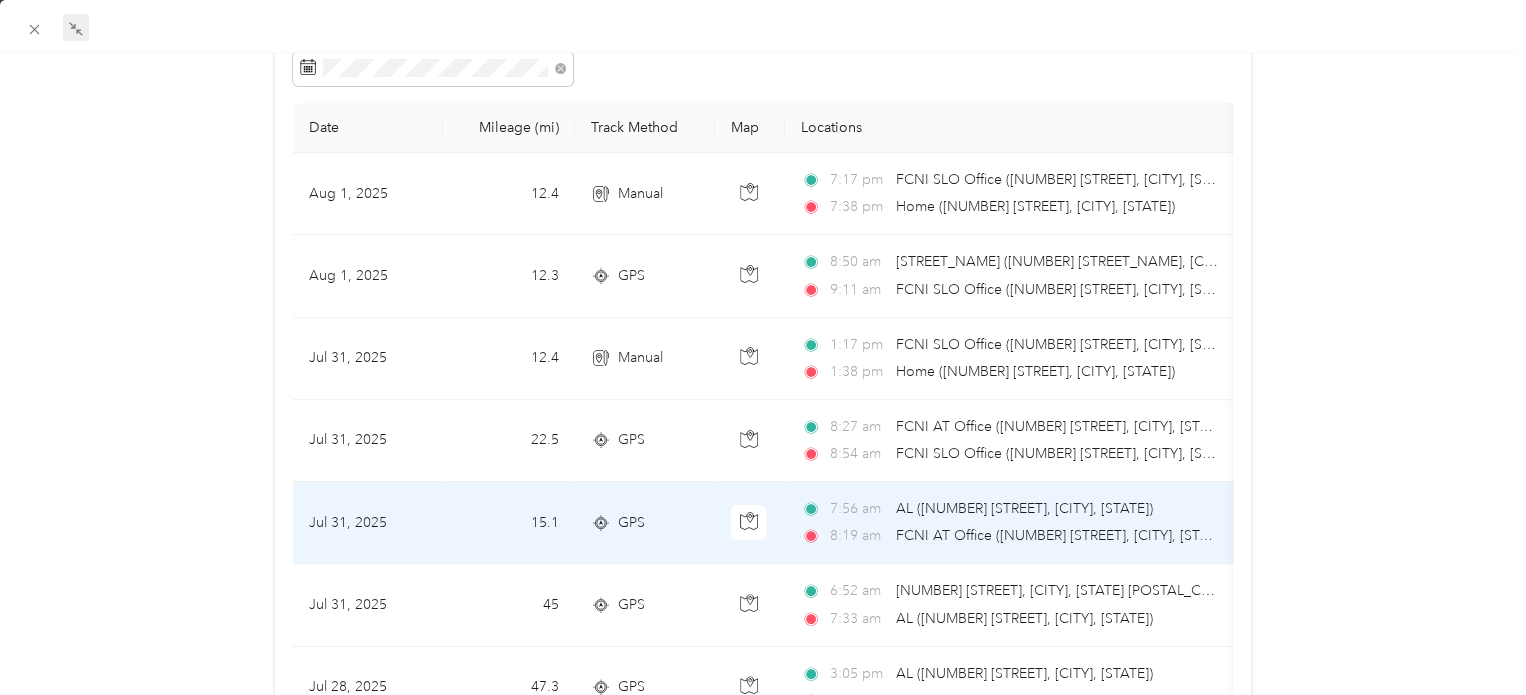 scroll, scrollTop: 180, scrollLeft: 0, axis: vertical 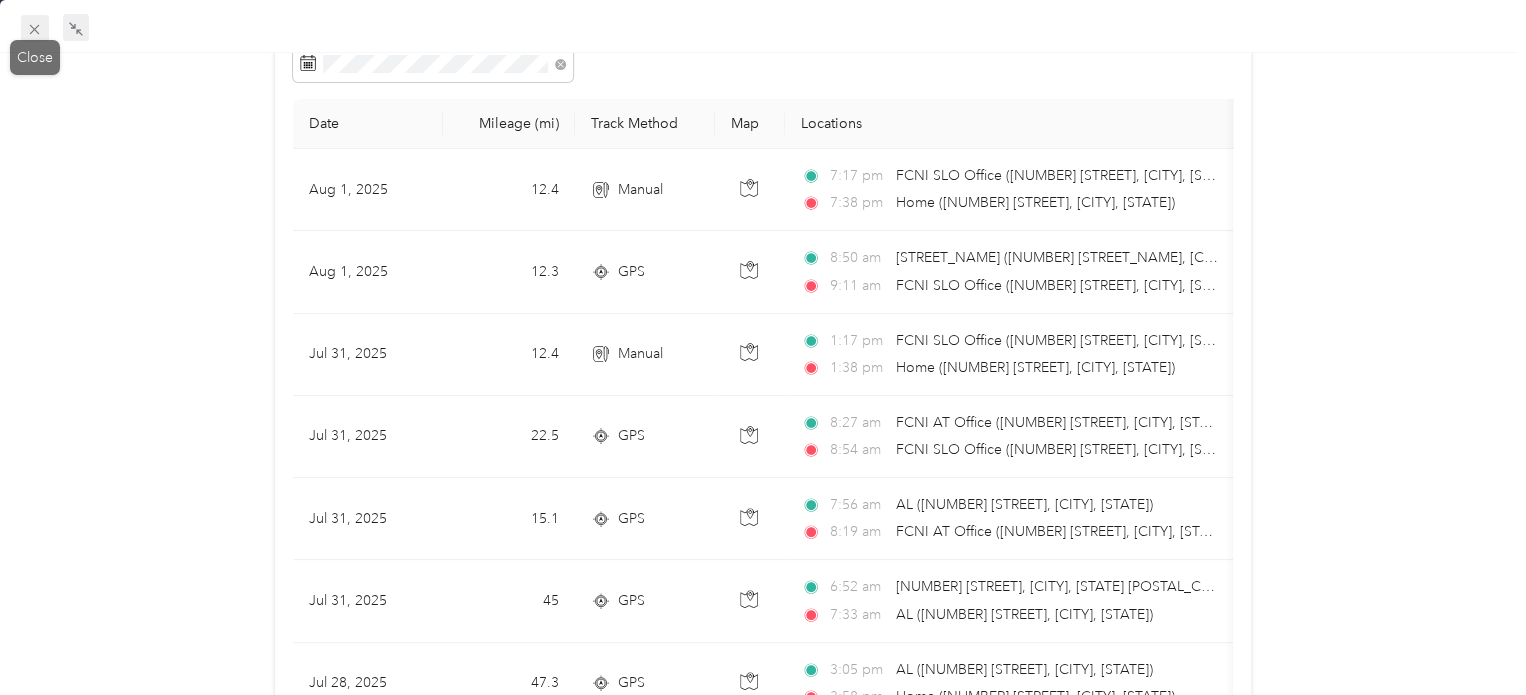 click at bounding box center [35, 29] 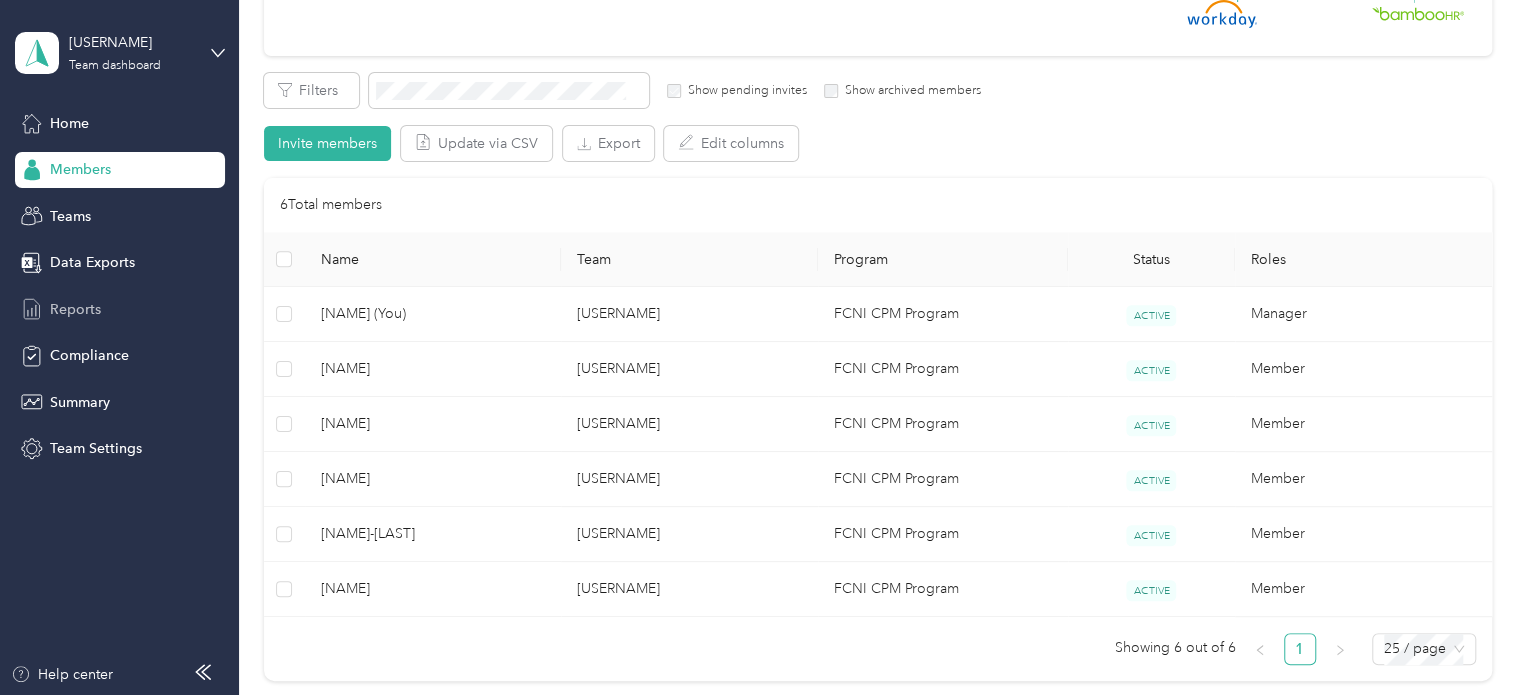click on "Reports" at bounding box center (120, 309) 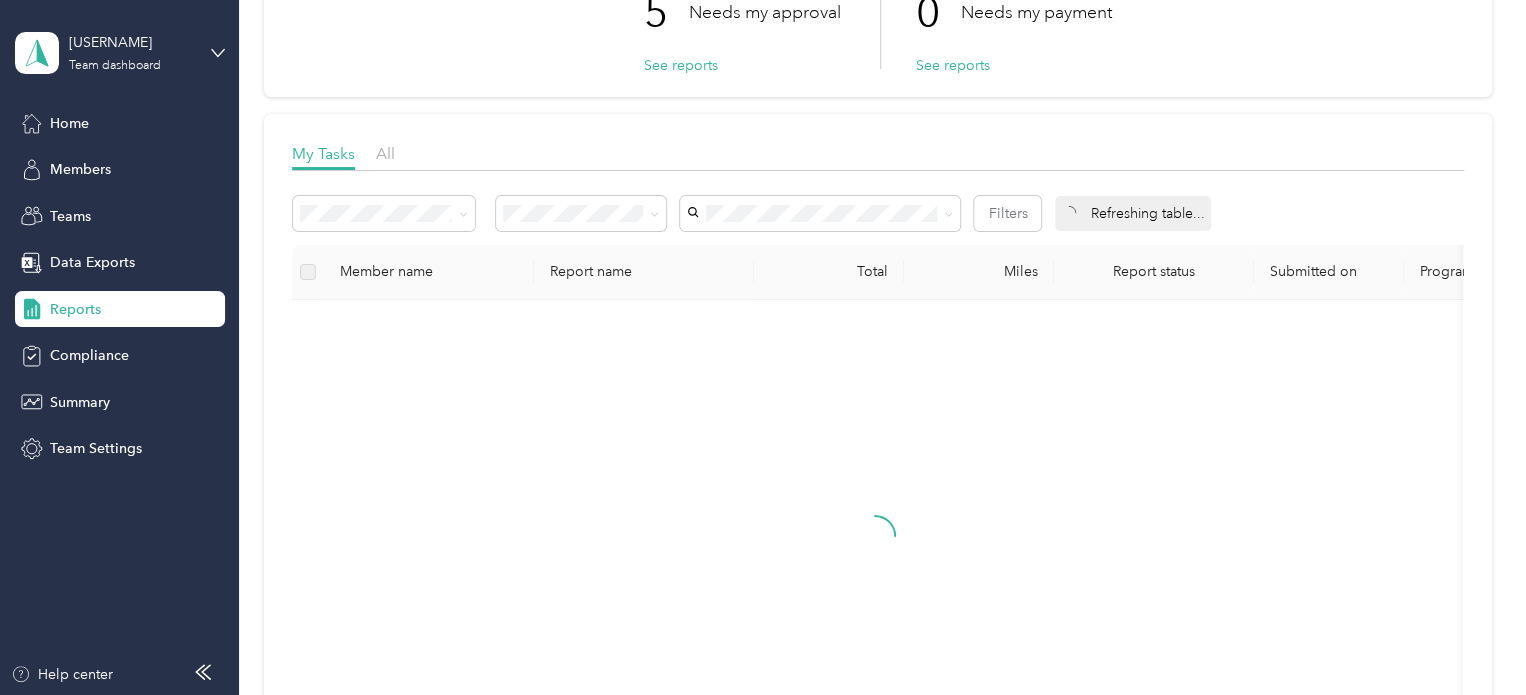 scroll, scrollTop: 182, scrollLeft: 0, axis: vertical 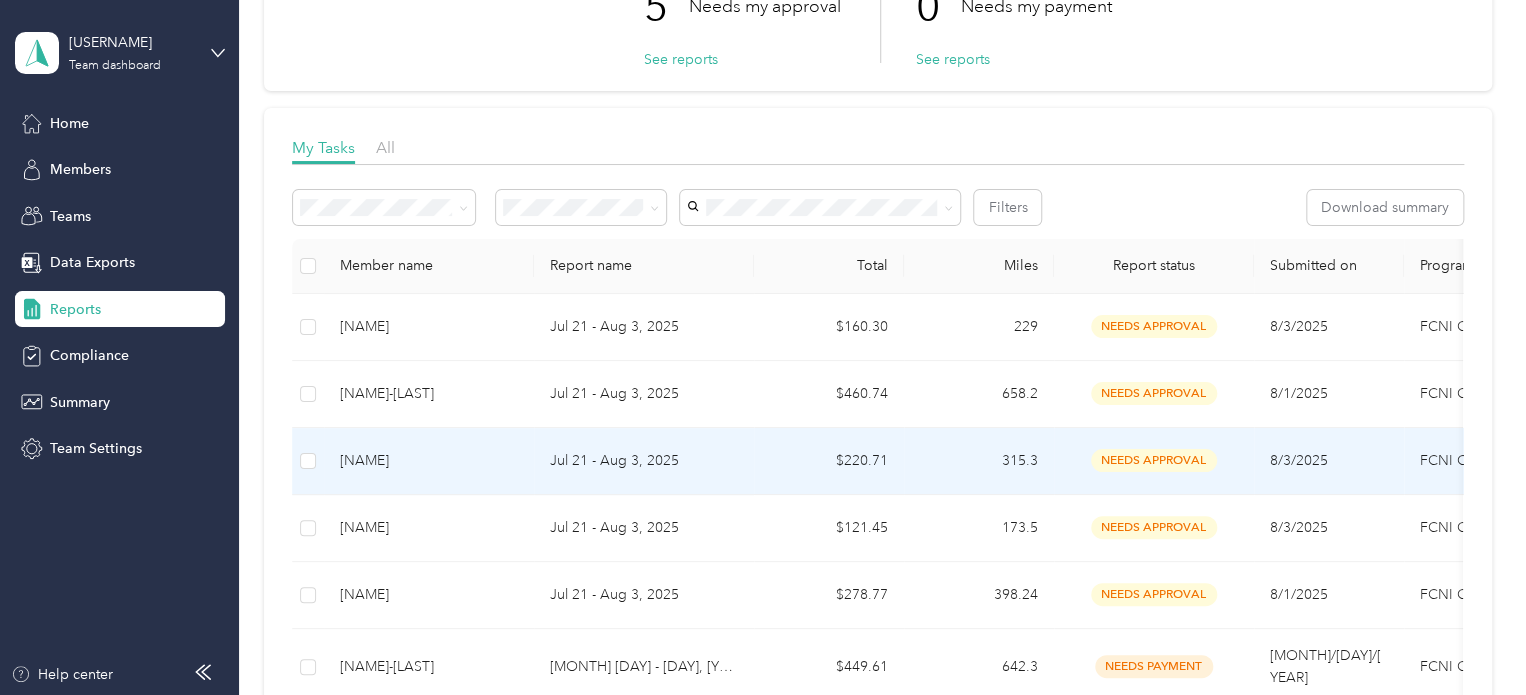 click on "[NAME]" at bounding box center [429, 461] 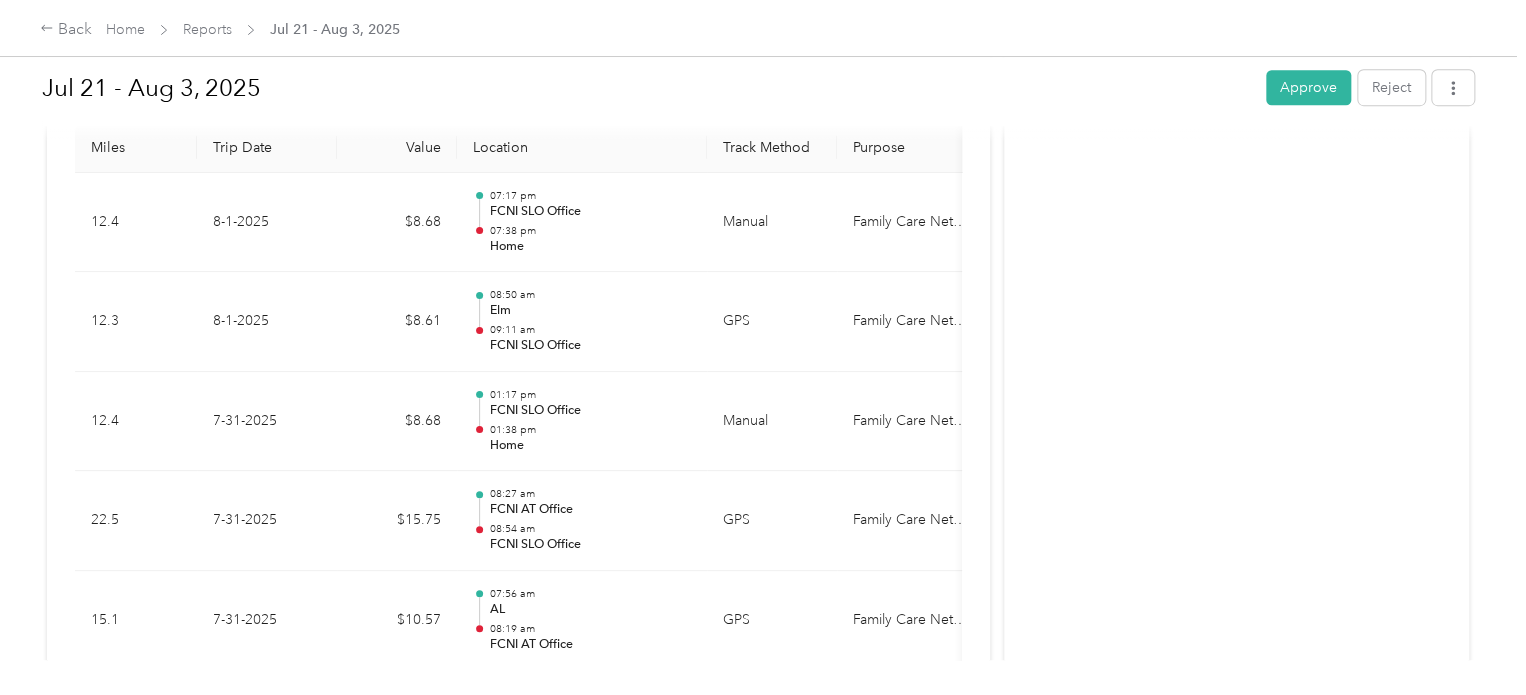scroll, scrollTop: 539, scrollLeft: 0, axis: vertical 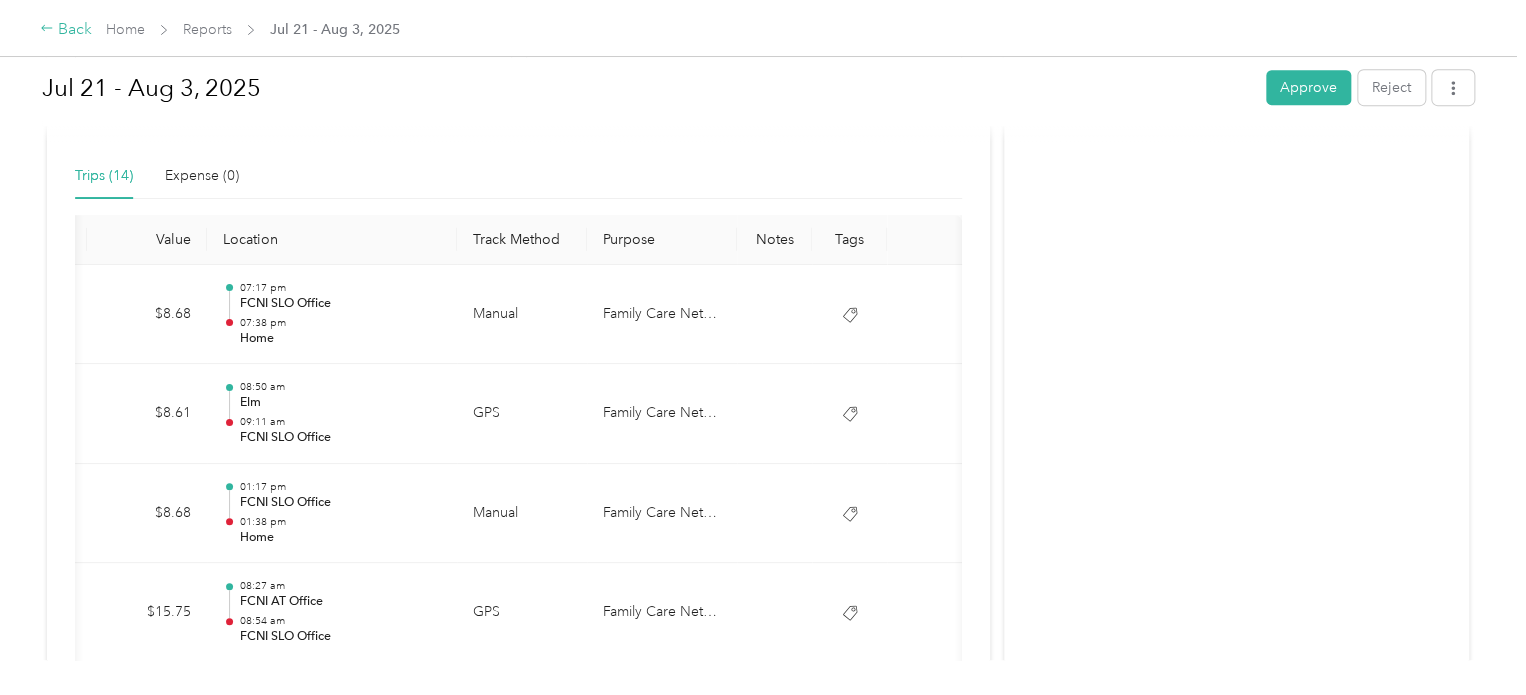 click on "Back" at bounding box center (66, 30) 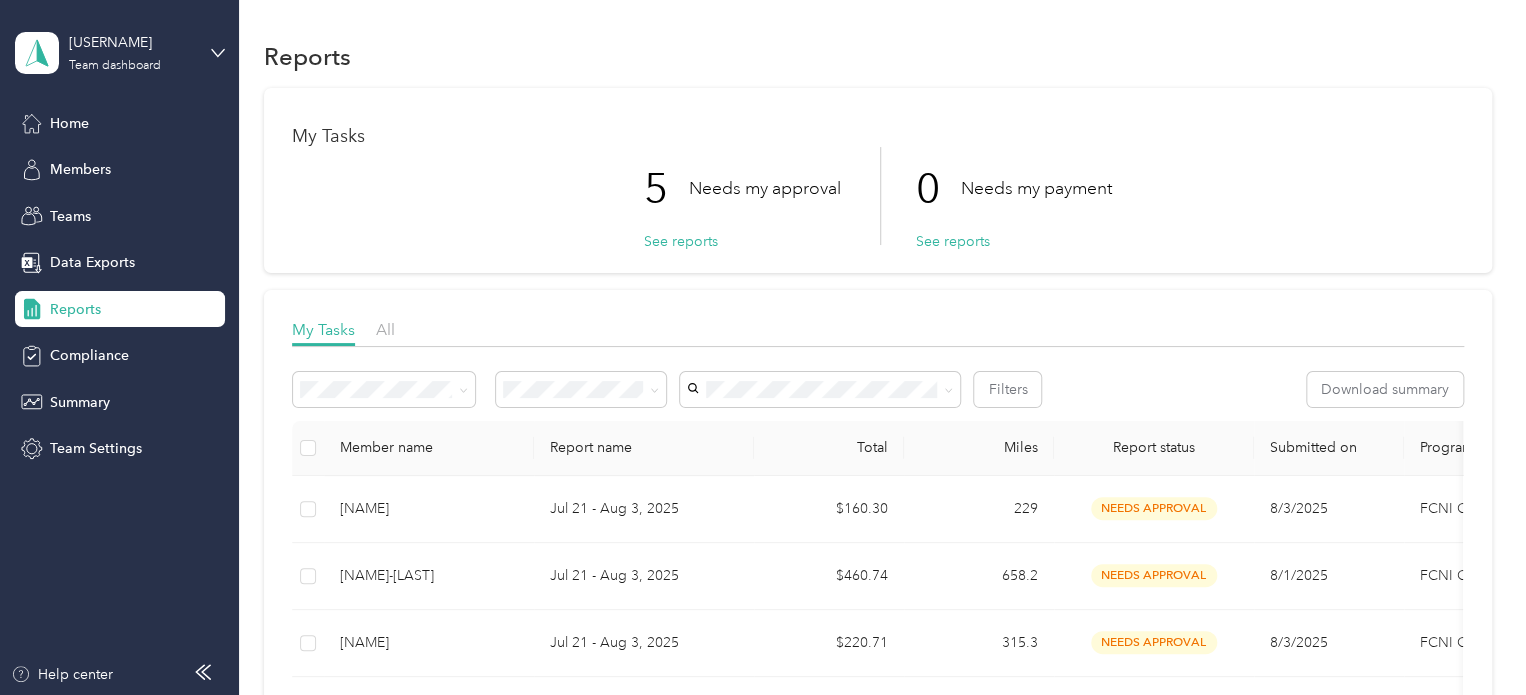 scroll, scrollTop: 259, scrollLeft: 0, axis: vertical 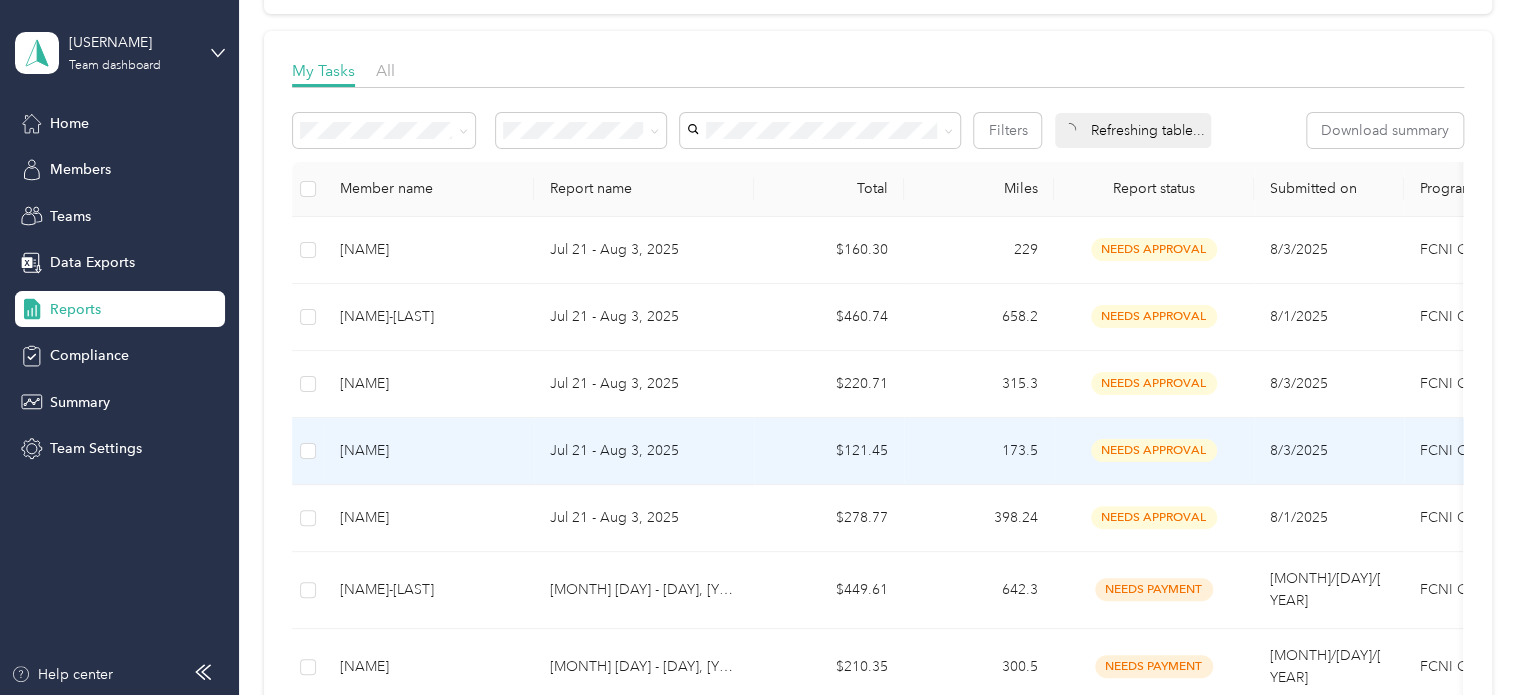 click on "[NAME]" at bounding box center (429, 451) 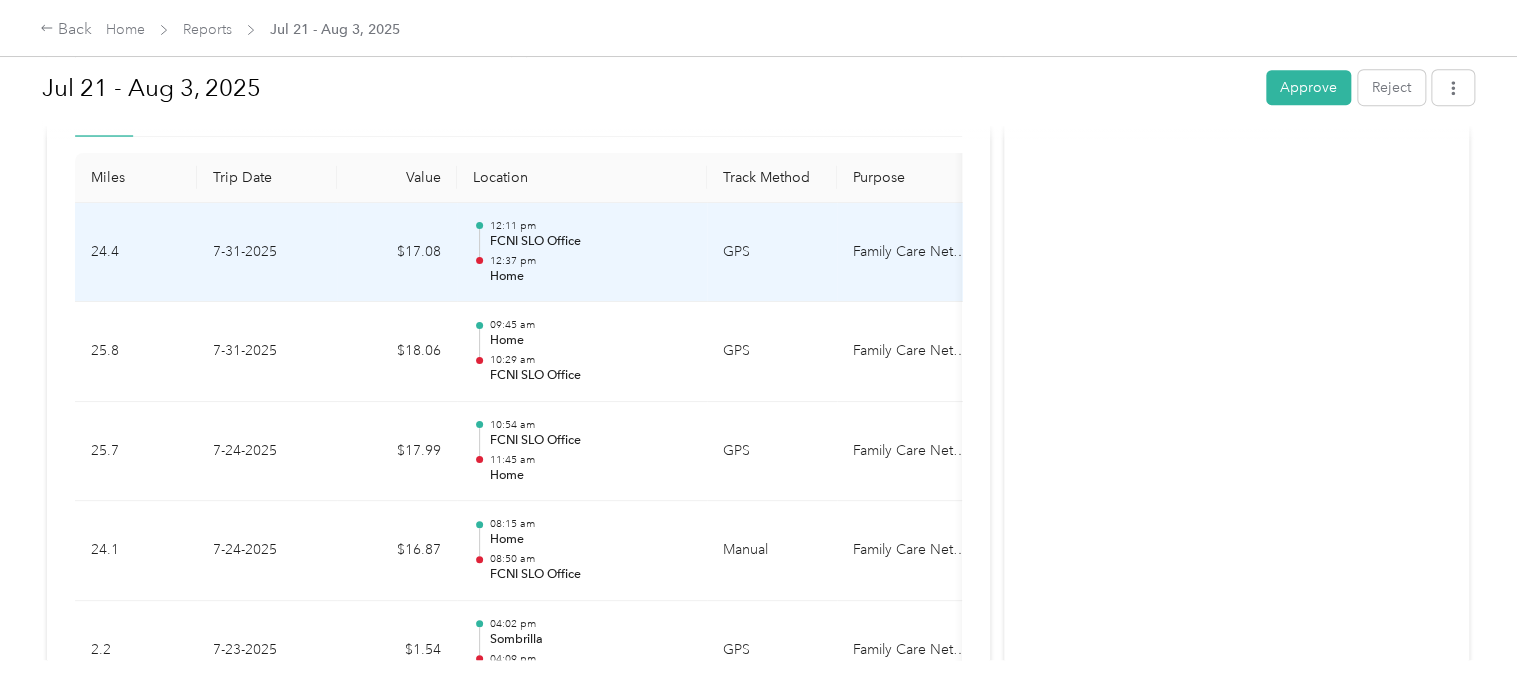 scroll, scrollTop: 503, scrollLeft: 0, axis: vertical 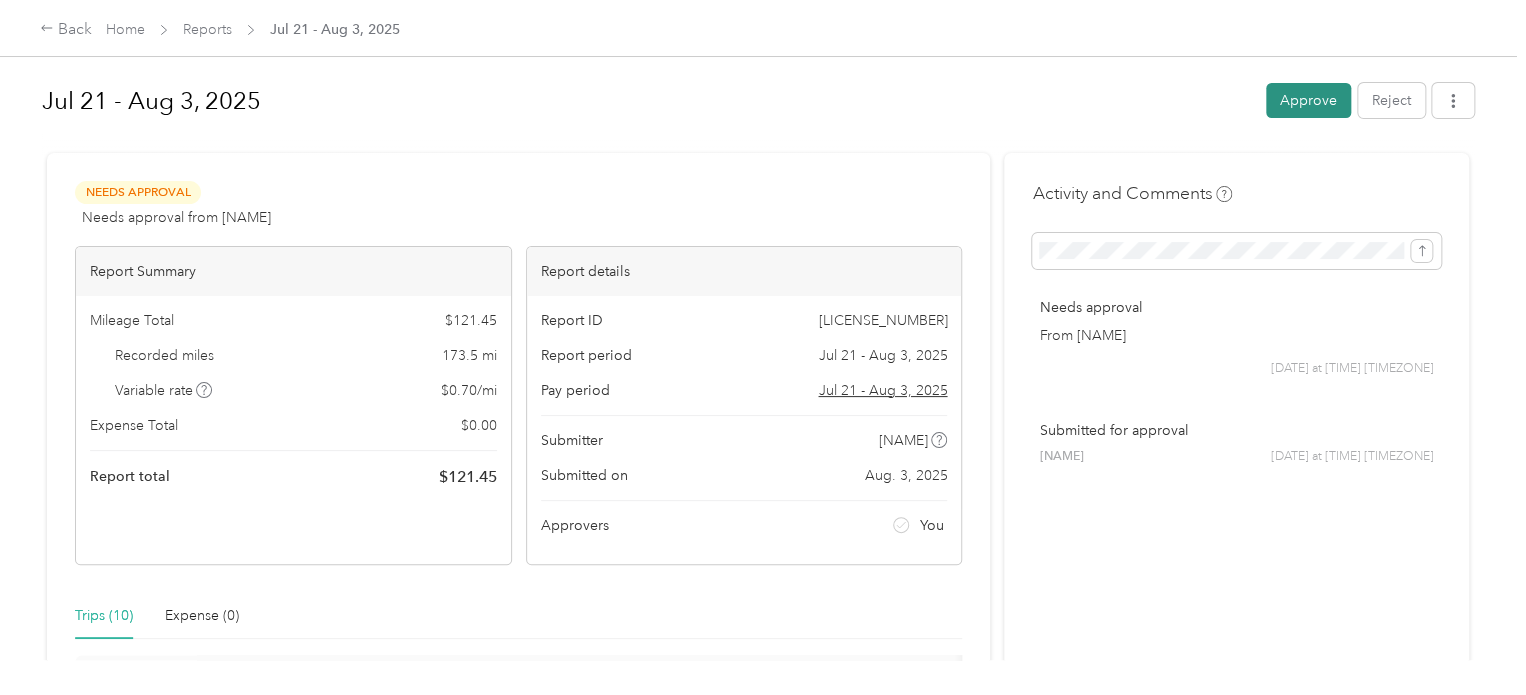click on "Approve" at bounding box center (1308, 100) 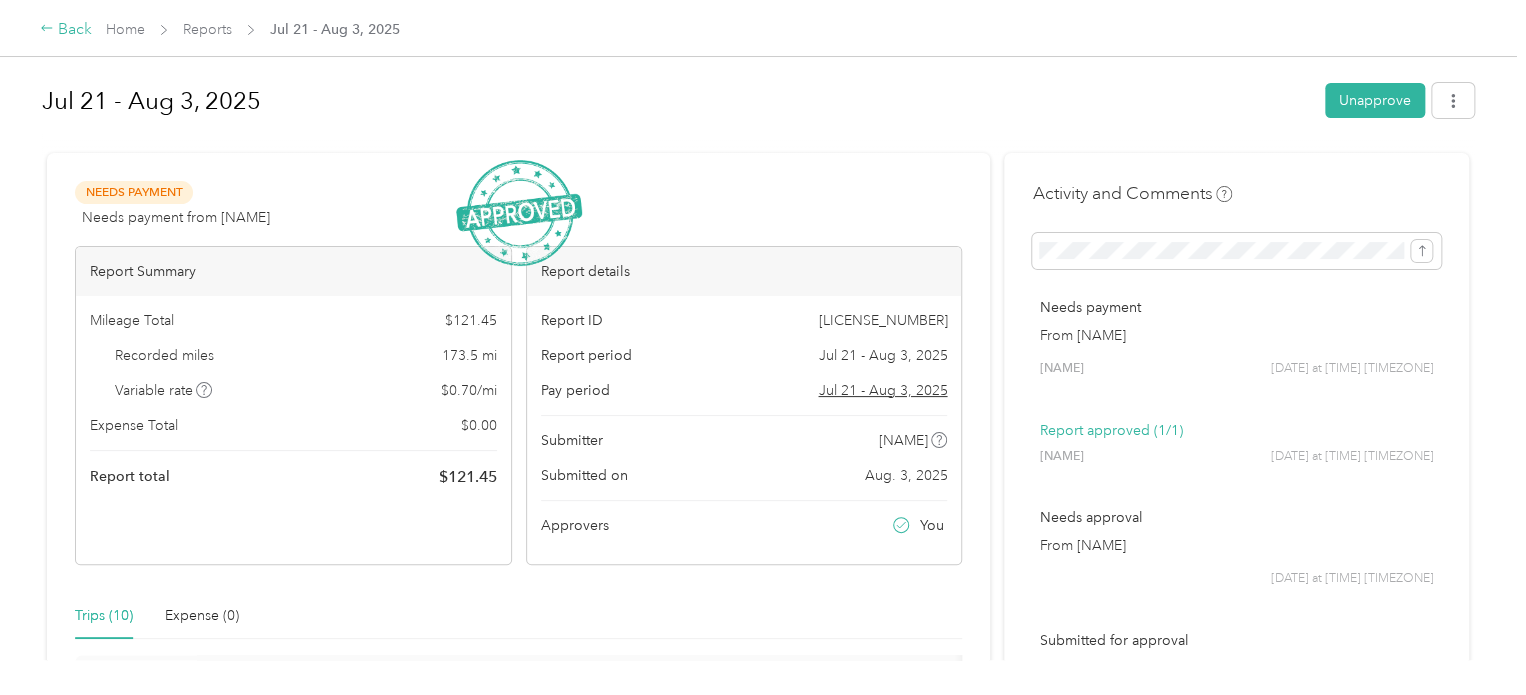 click 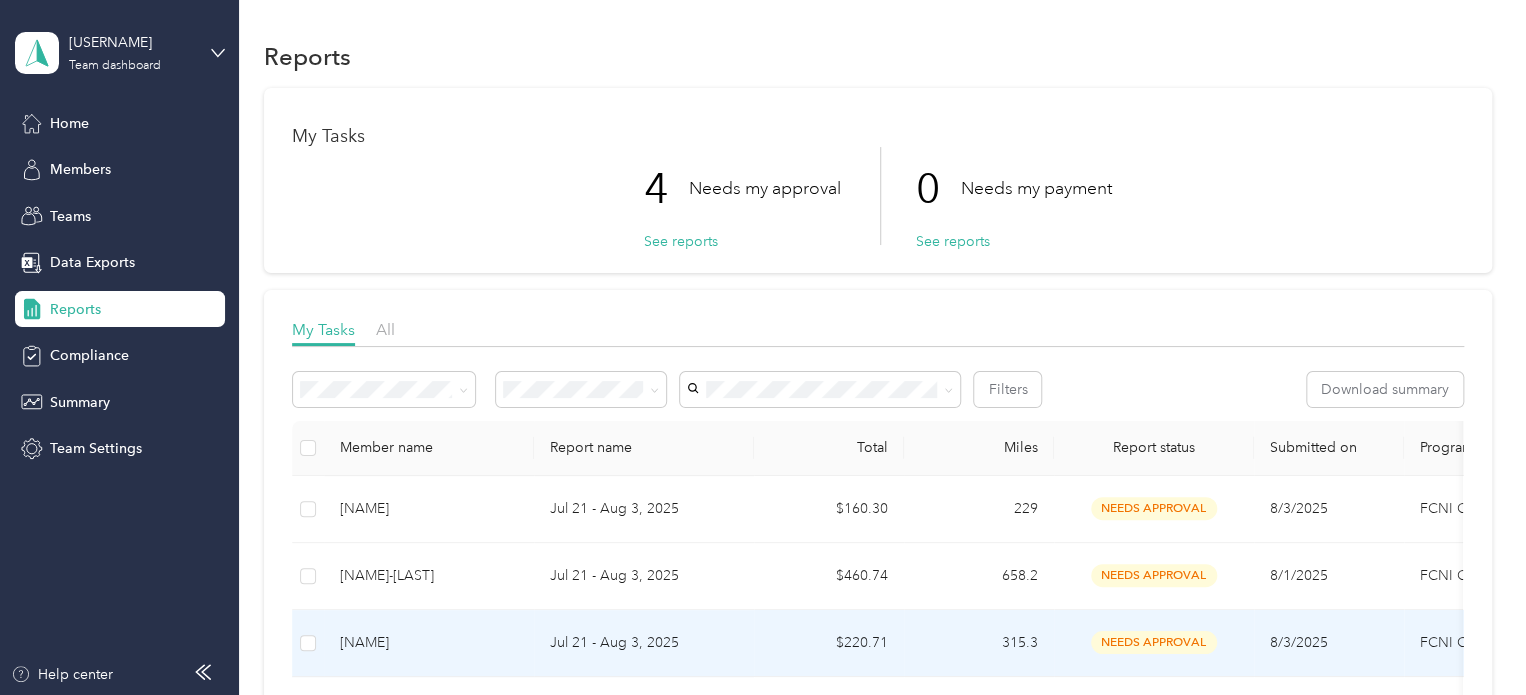 click on "[NAME]" at bounding box center (429, 643) 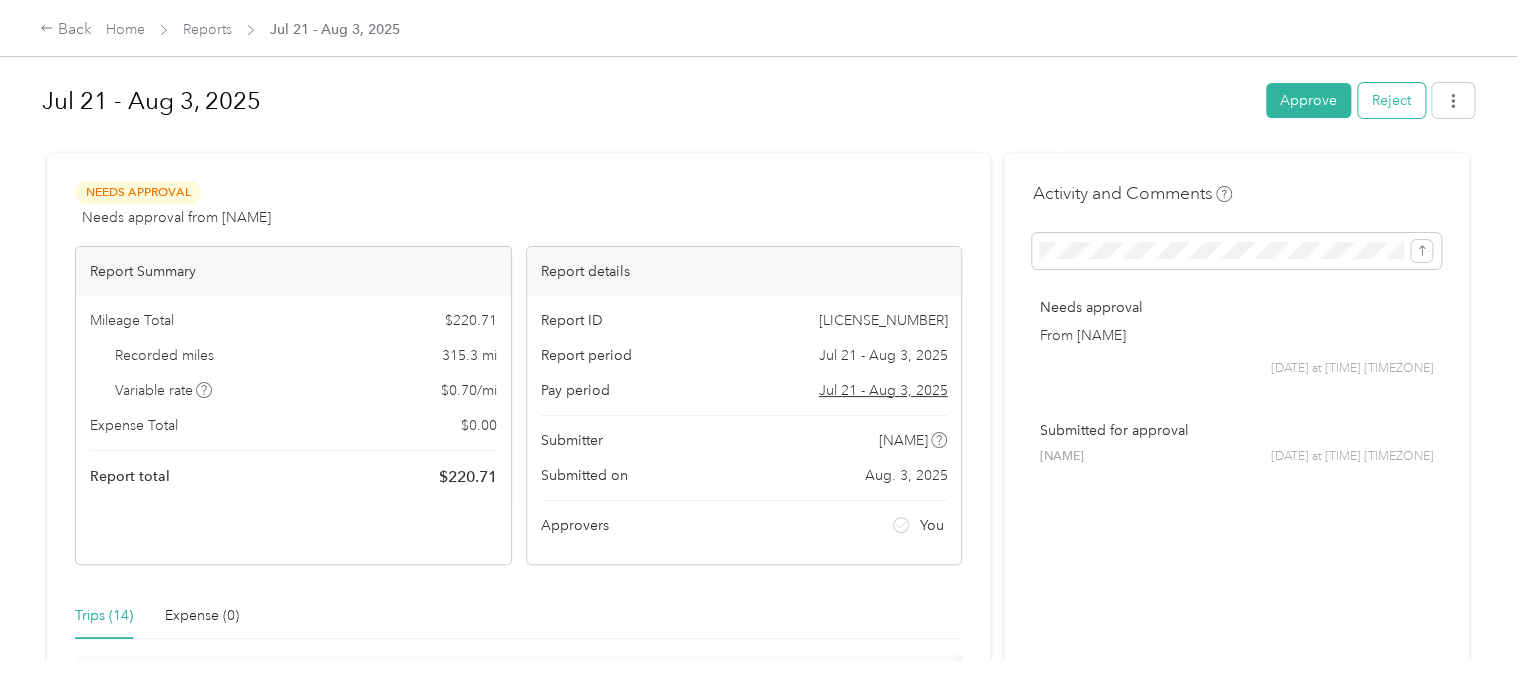 click on "Reject" at bounding box center [1391, 100] 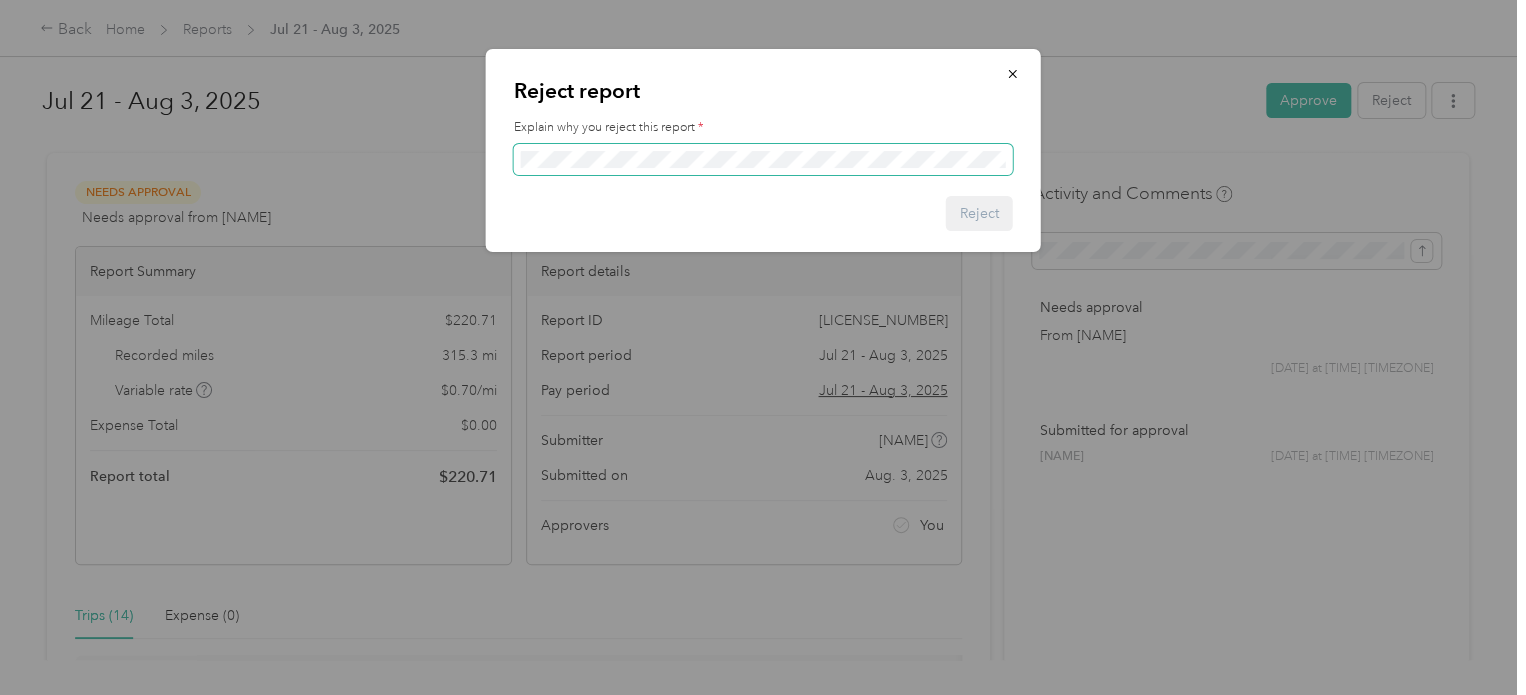 click on "Explain why you reject this report   *" at bounding box center [763, 147] 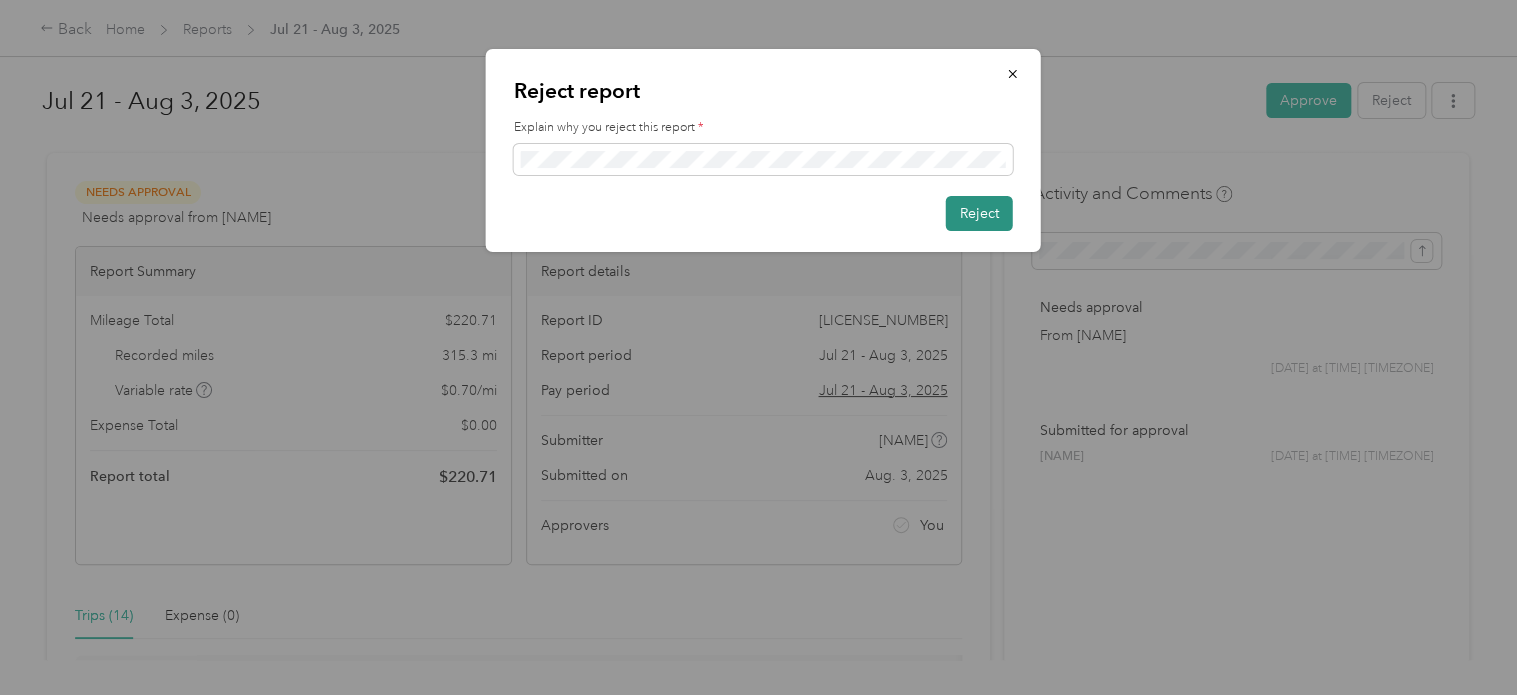 click on "Reject" at bounding box center [979, 213] 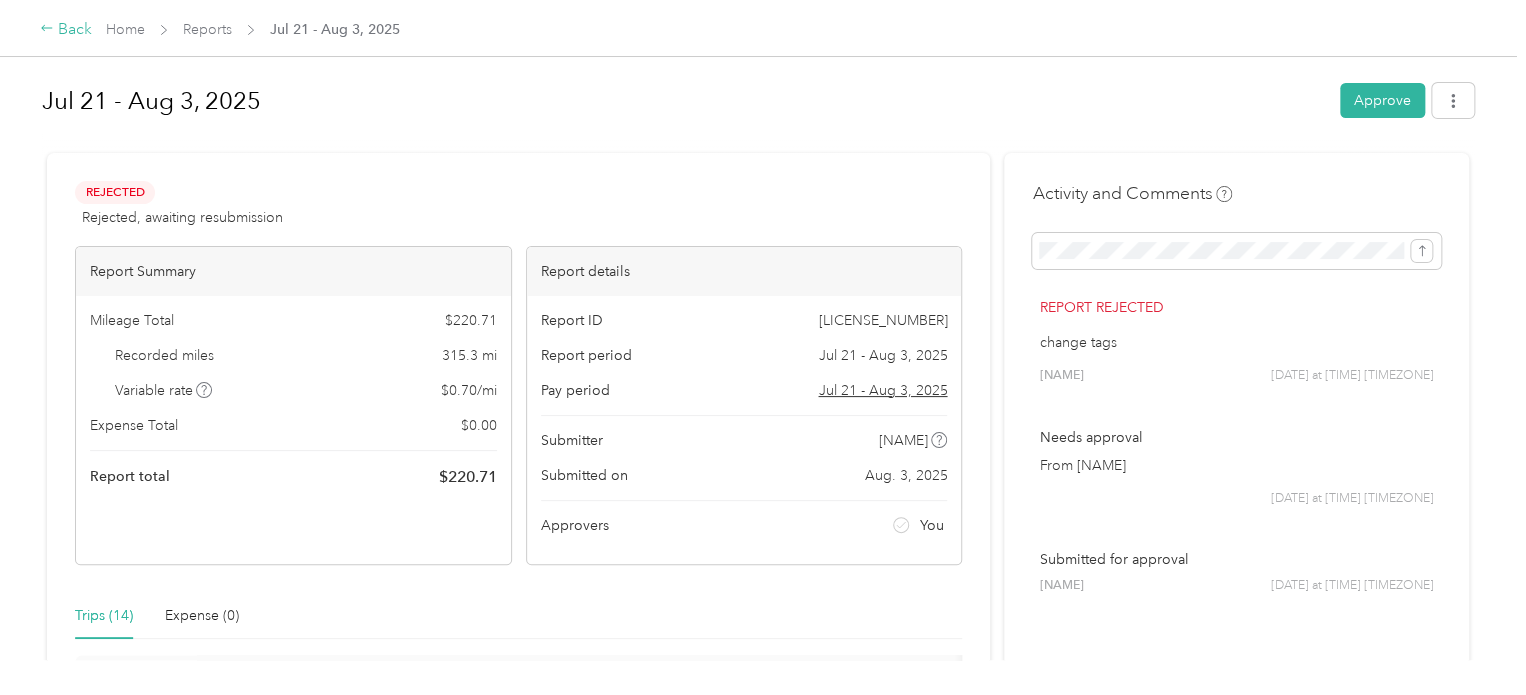 click on "Back" at bounding box center [66, 30] 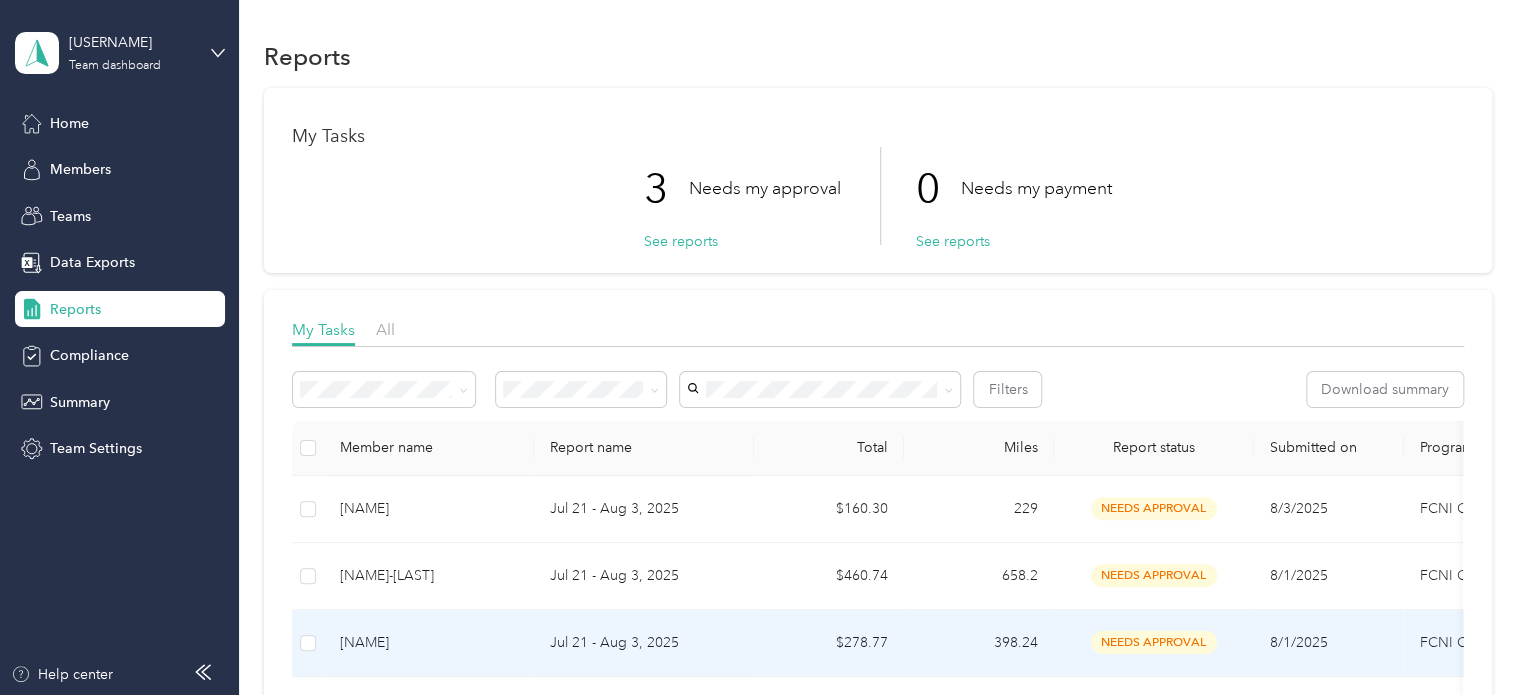 click on "[NAME]" at bounding box center (429, 643) 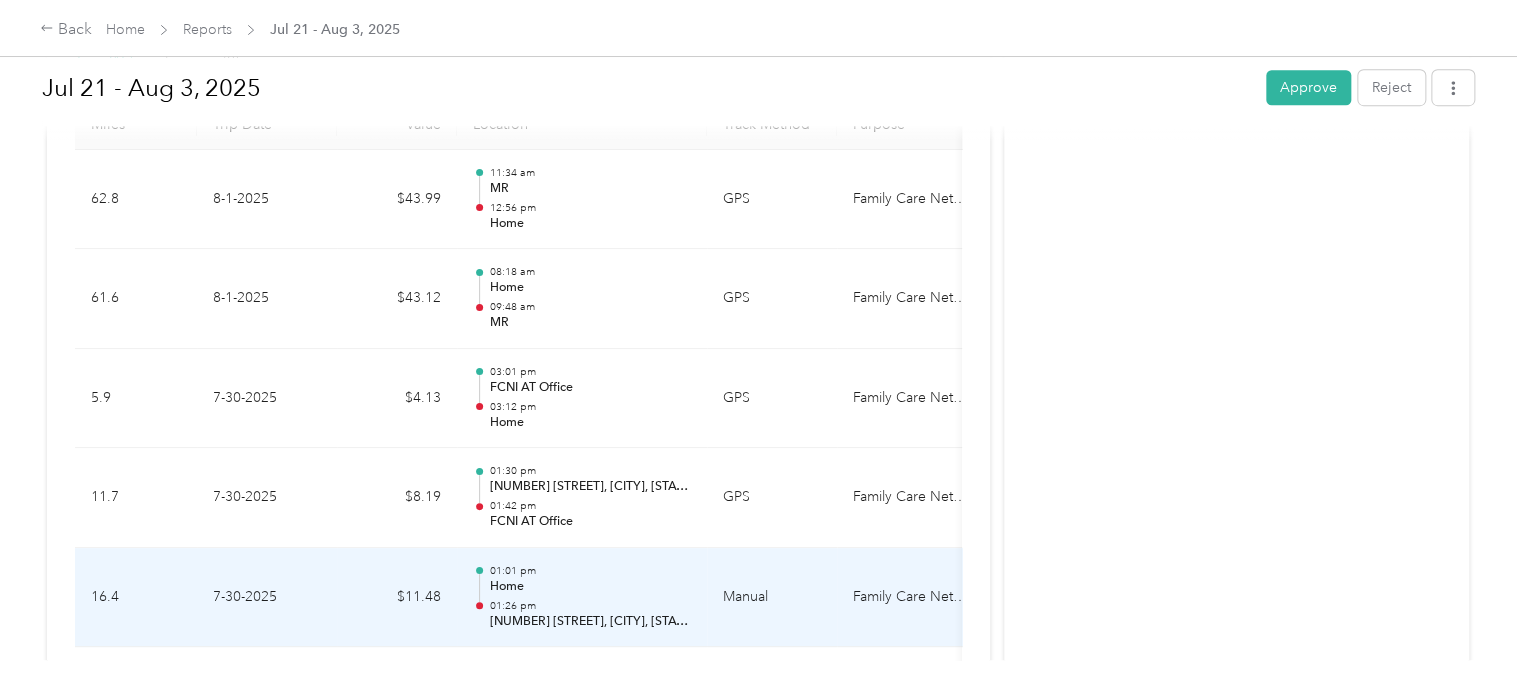 scroll, scrollTop: 483, scrollLeft: 0, axis: vertical 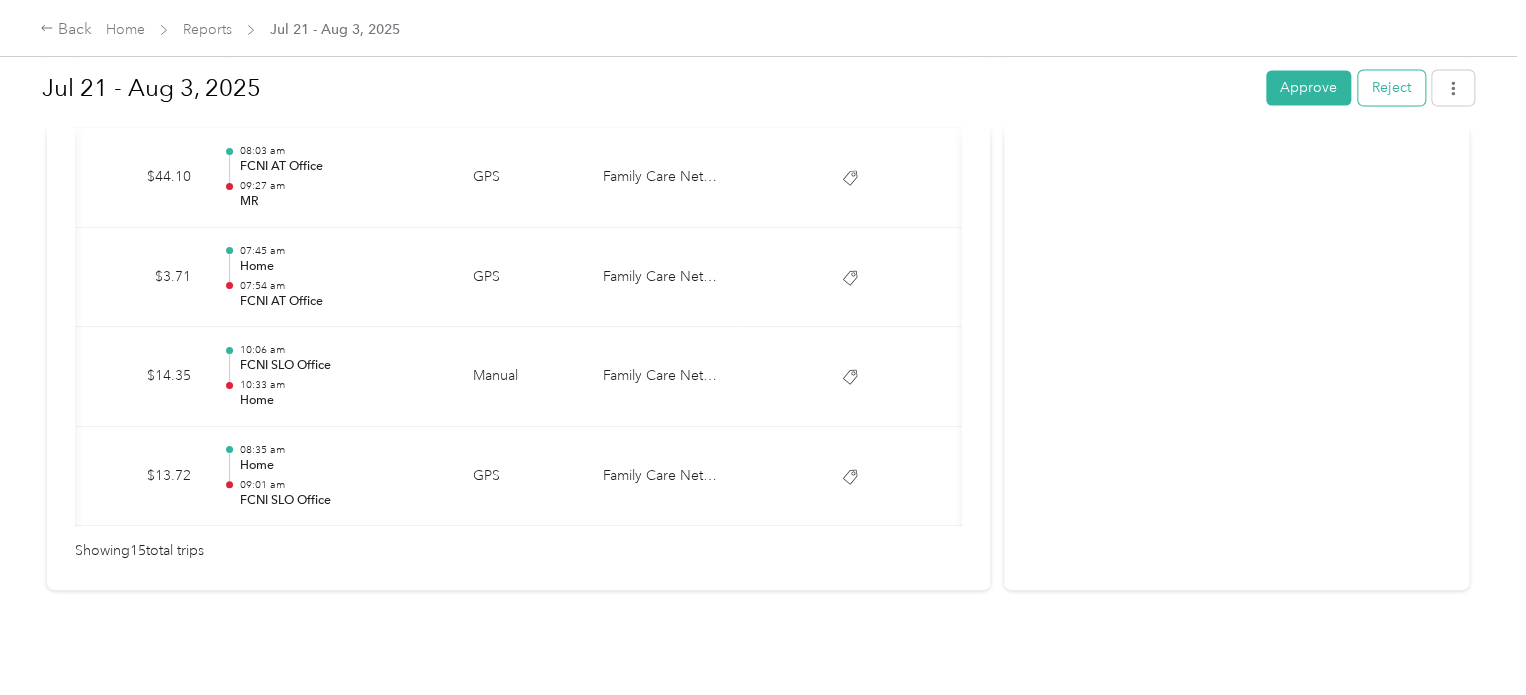 click on "Reject" at bounding box center (1391, 87) 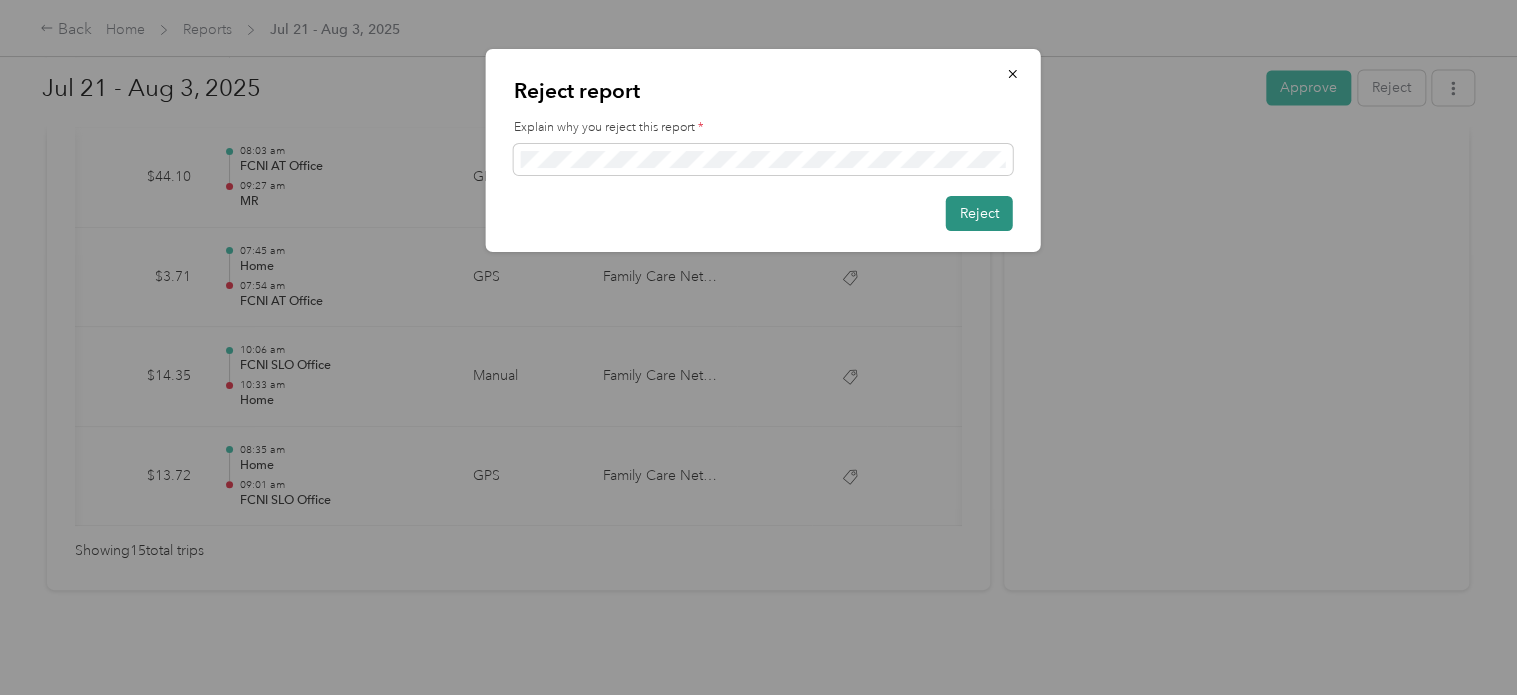 click on "Reject" at bounding box center [979, 213] 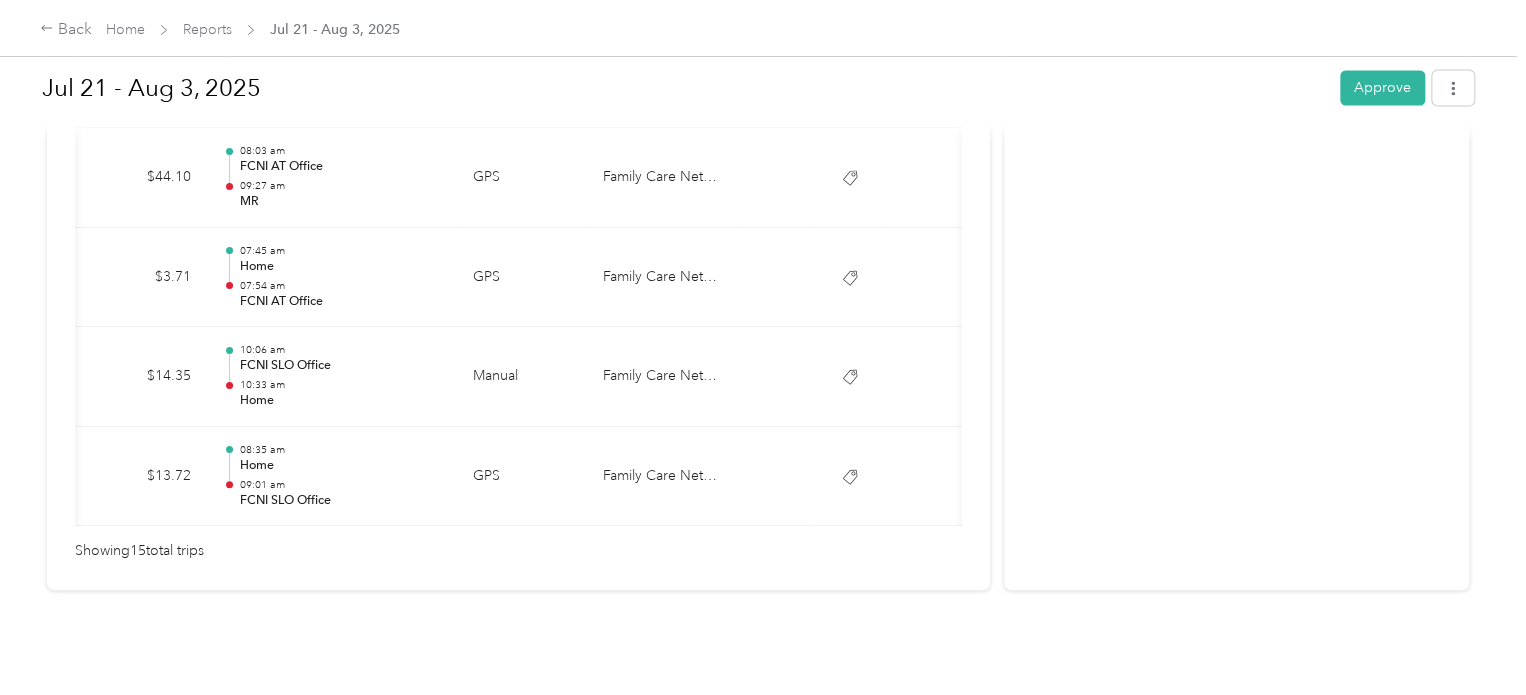 click on "Activity and Comments Report rejected Change Tags on [DATE] to WRAP [NAME] [DATE] at [TIME] [TIMEZONE] Needs approval From [NAME] [DATE] at [TIME] [TIMEZONE] Submitted for approval [NAME] [DATE] at [TIME] [TIMEZONE]" at bounding box center (1236, -464) 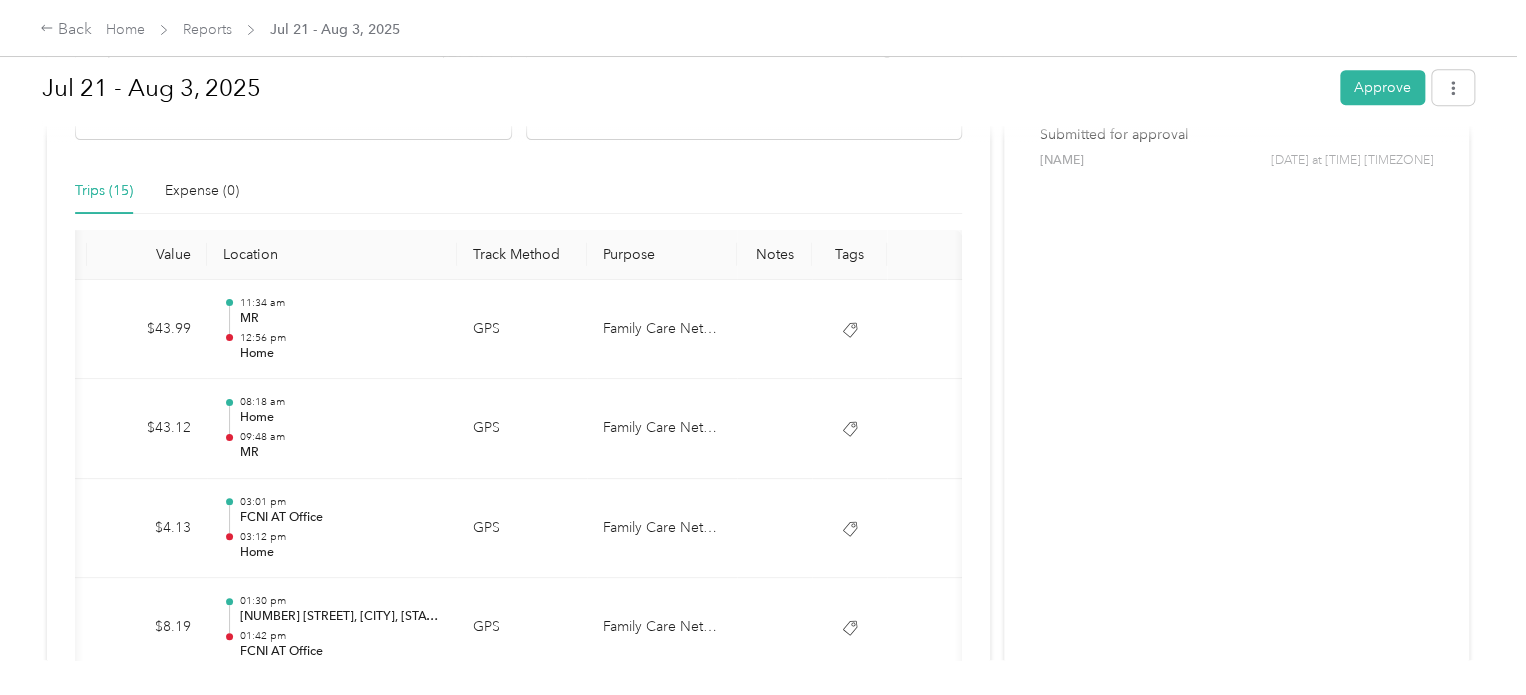 scroll, scrollTop: 0, scrollLeft: 0, axis: both 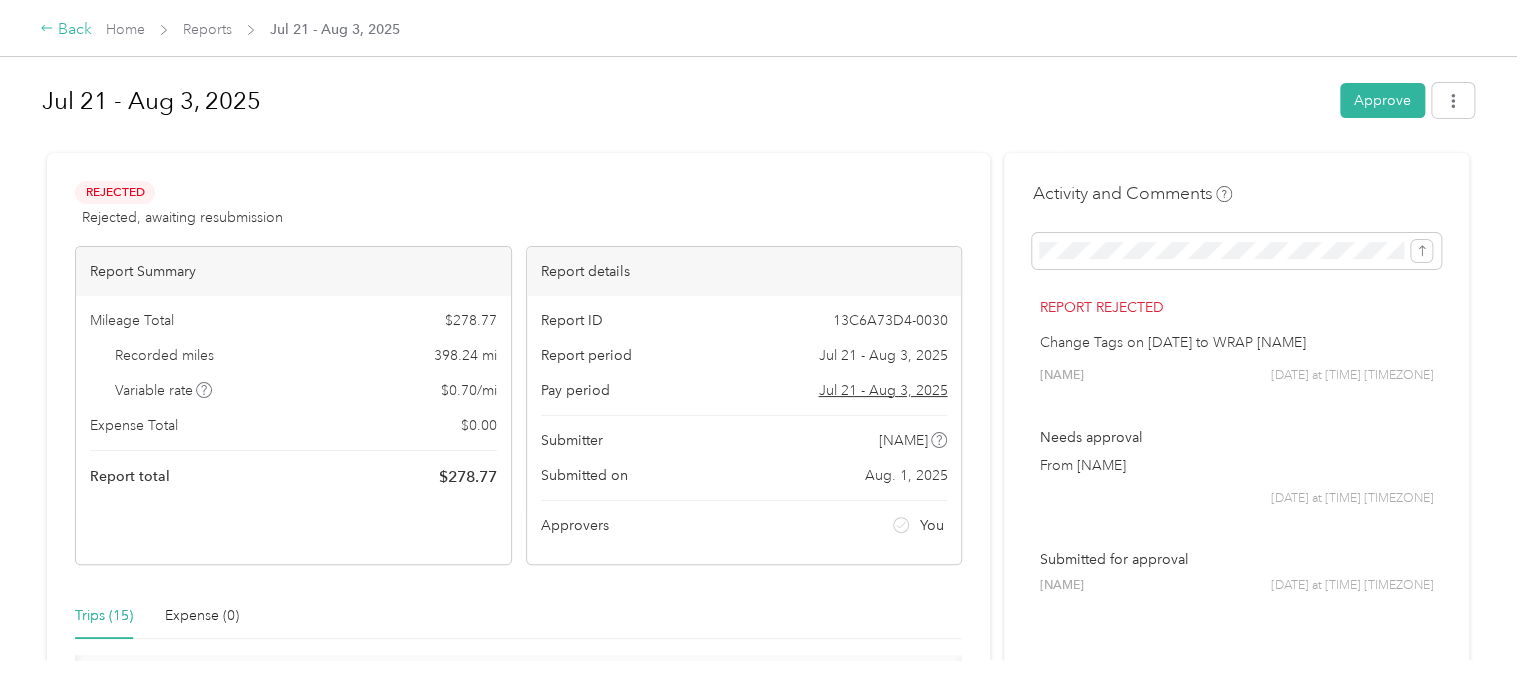click 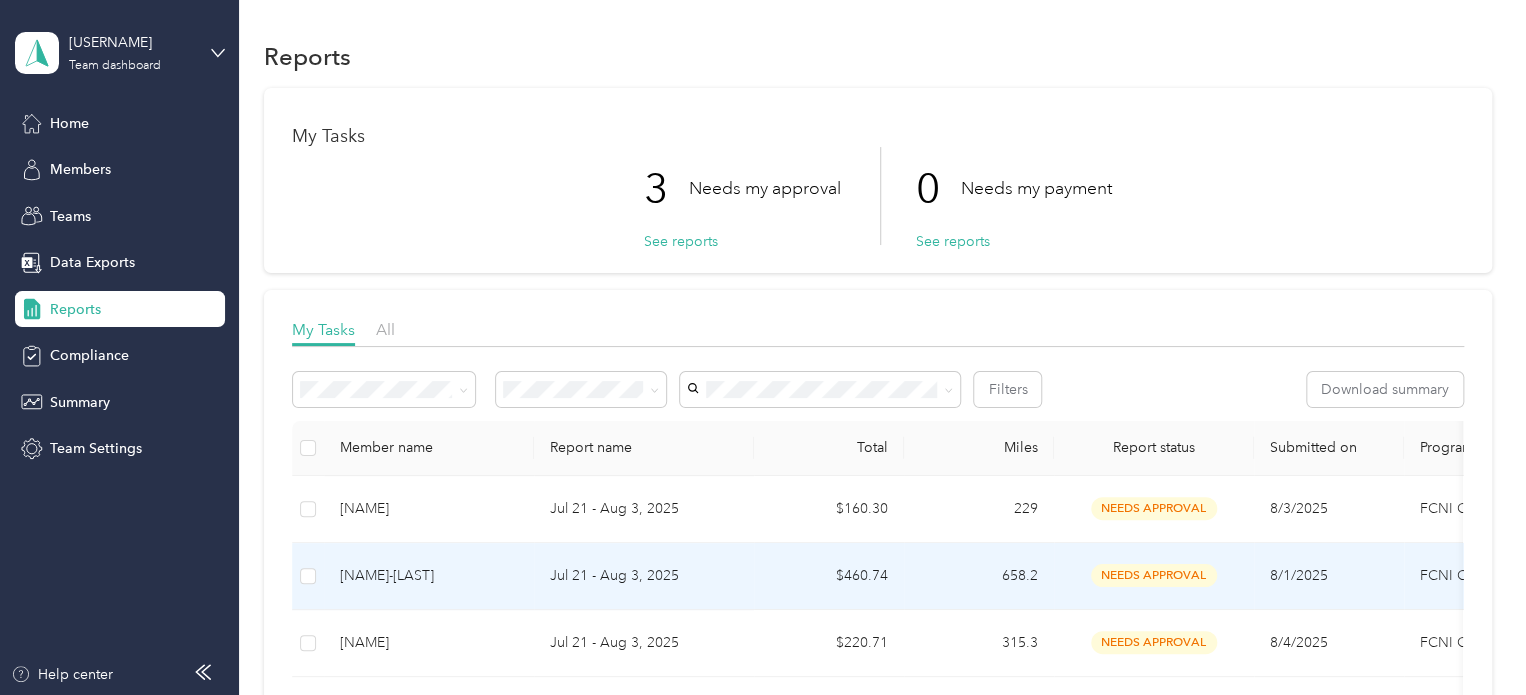 click on "[NAME]-[LAST]" at bounding box center [429, 576] 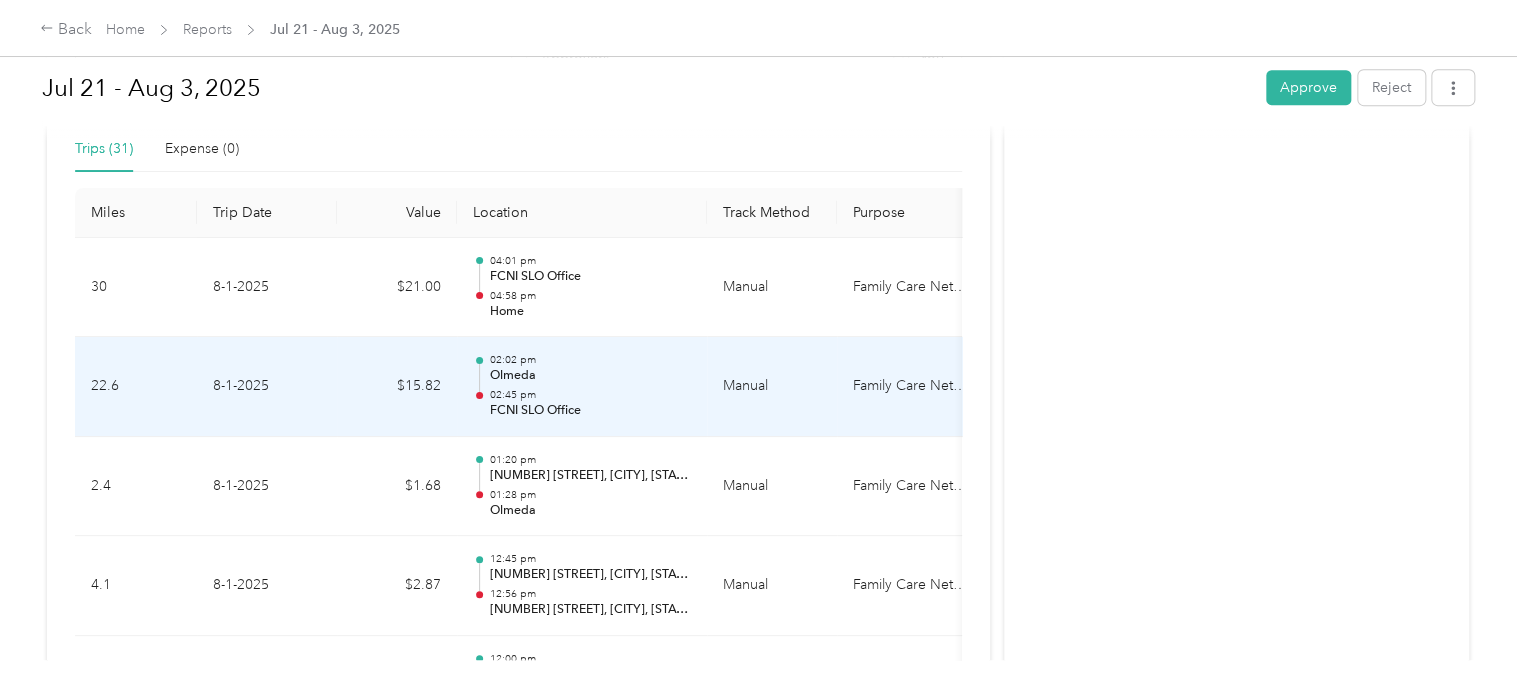 scroll, scrollTop: 470, scrollLeft: 0, axis: vertical 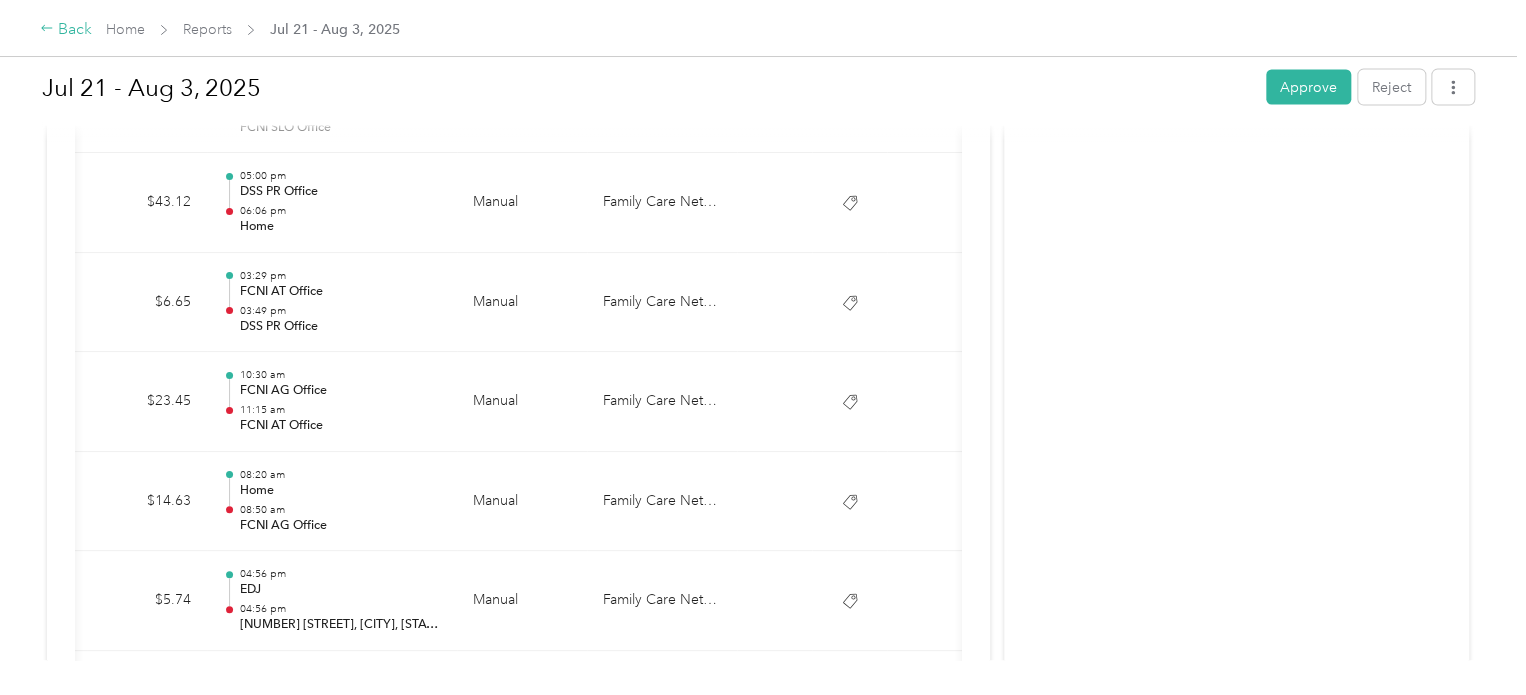 click on "Back" at bounding box center (66, 30) 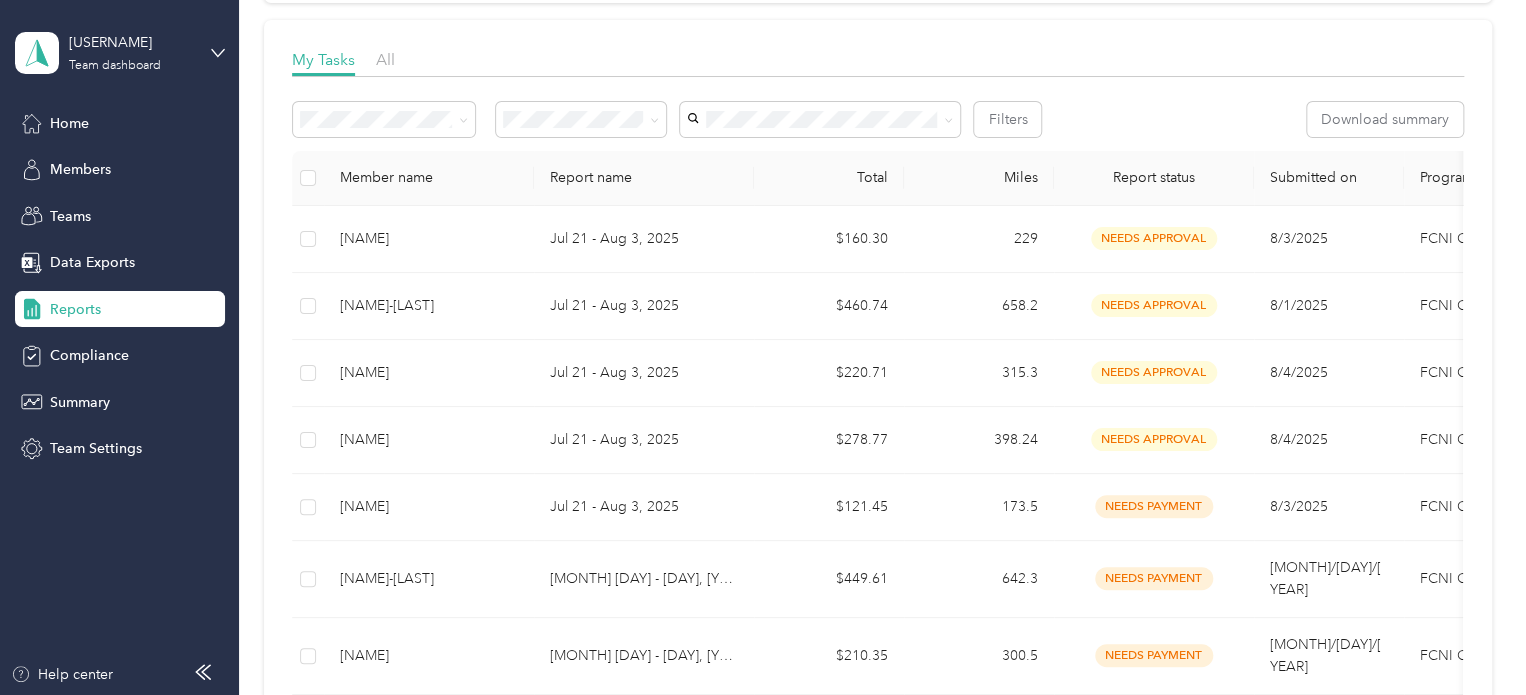 scroll, scrollTop: 280, scrollLeft: 0, axis: vertical 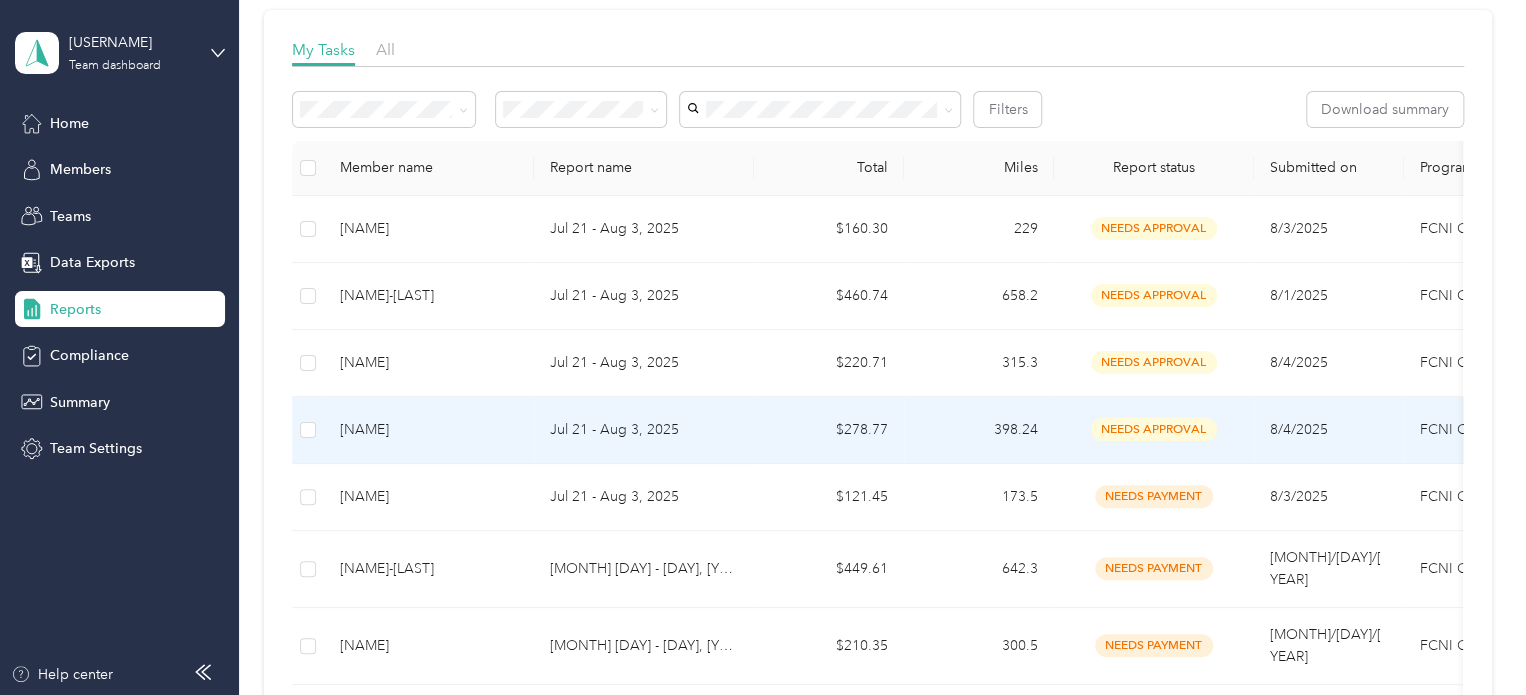 click on "[NAME]" at bounding box center (429, 430) 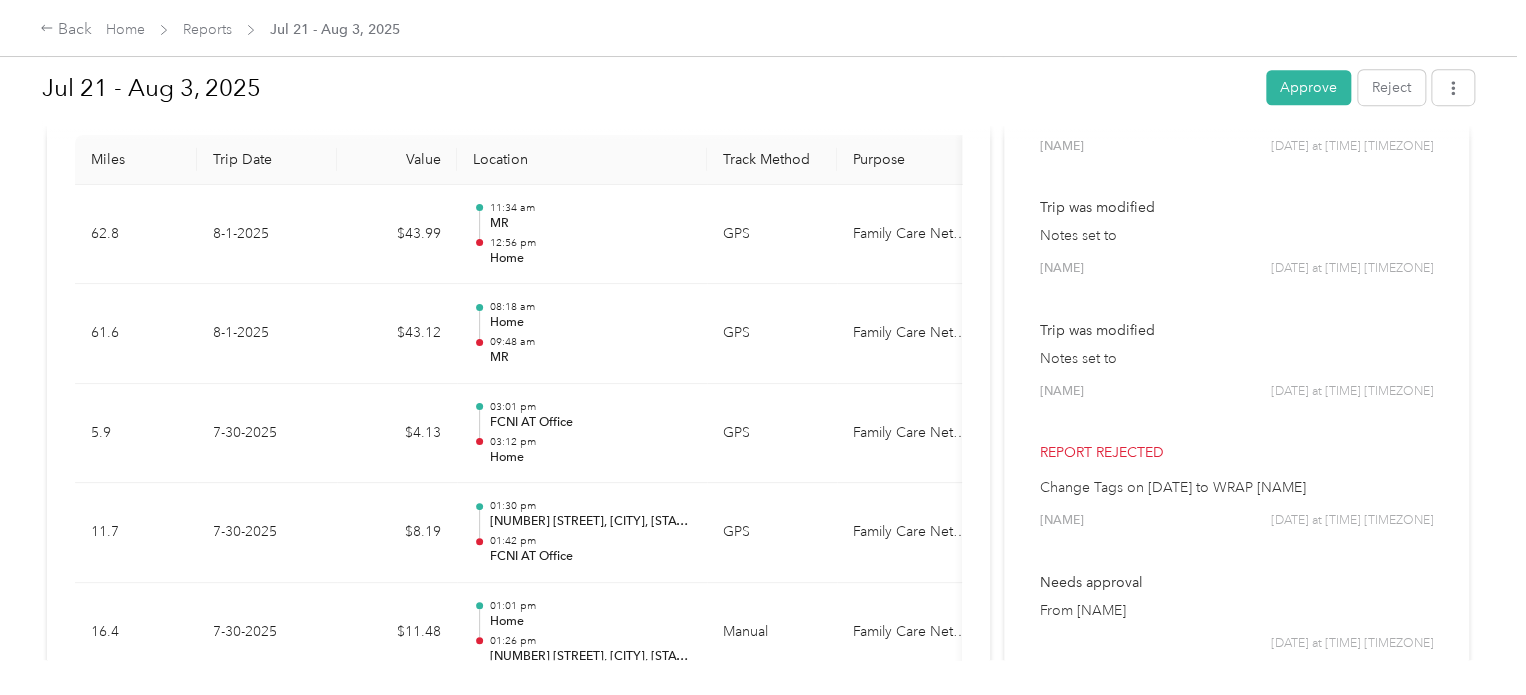 scroll, scrollTop: 524, scrollLeft: 0, axis: vertical 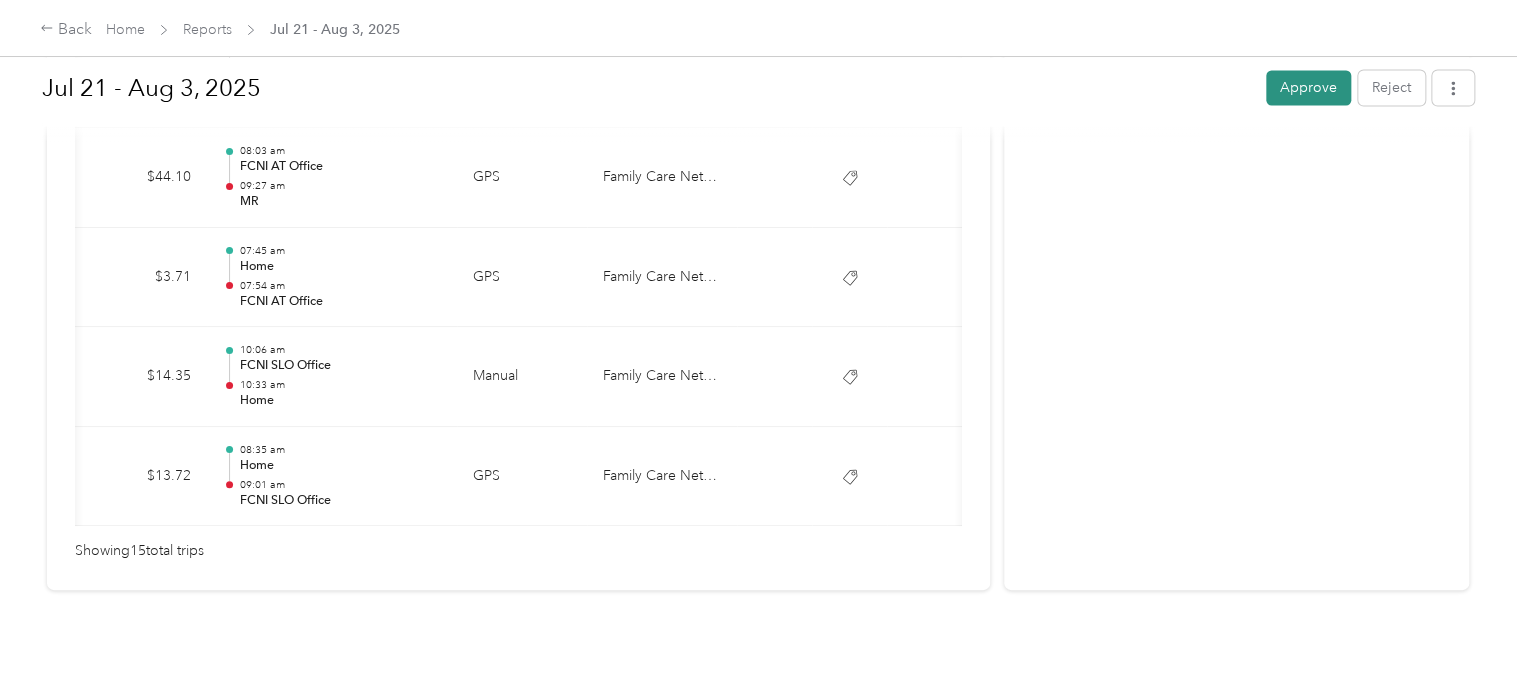 click on "Approve" at bounding box center [1308, 87] 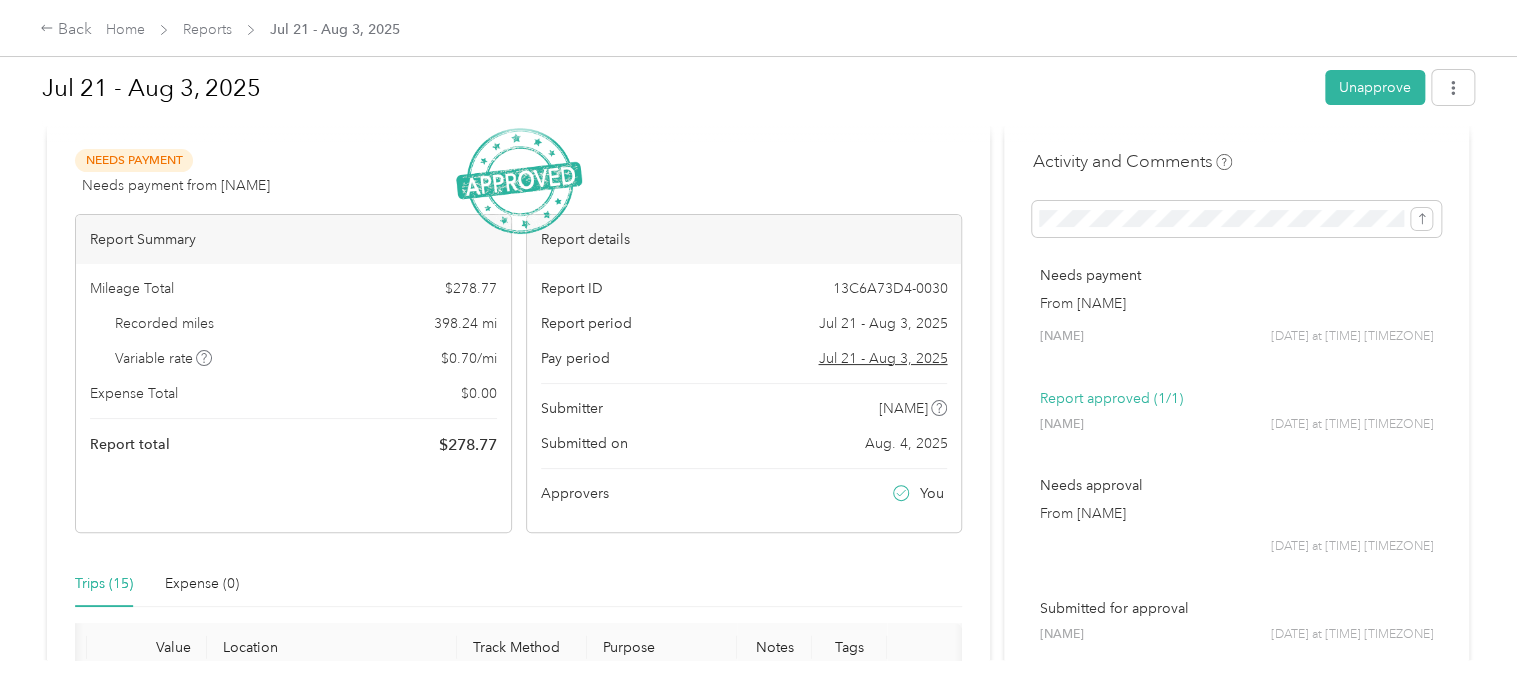 scroll, scrollTop: 0, scrollLeft: 0, axis: both 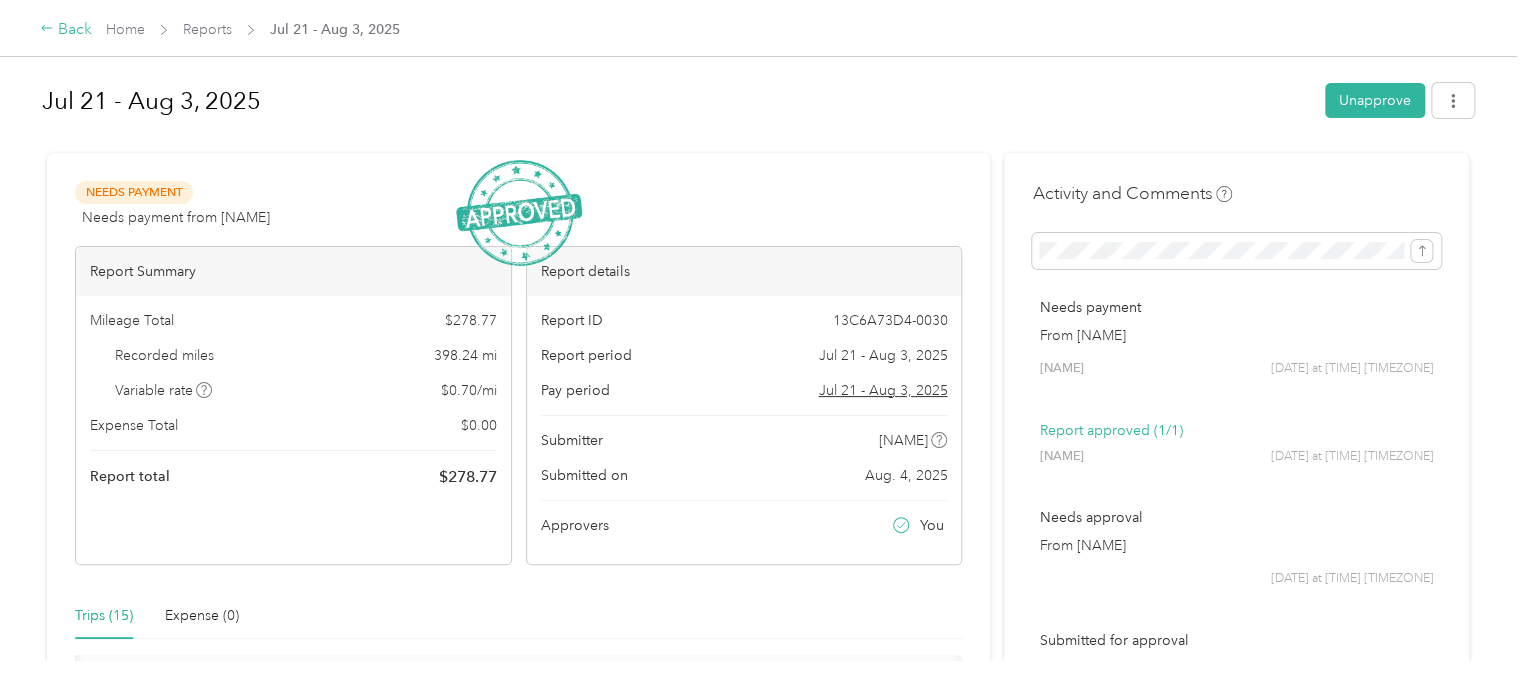 click on "Back" at bounding box center (66, 30) 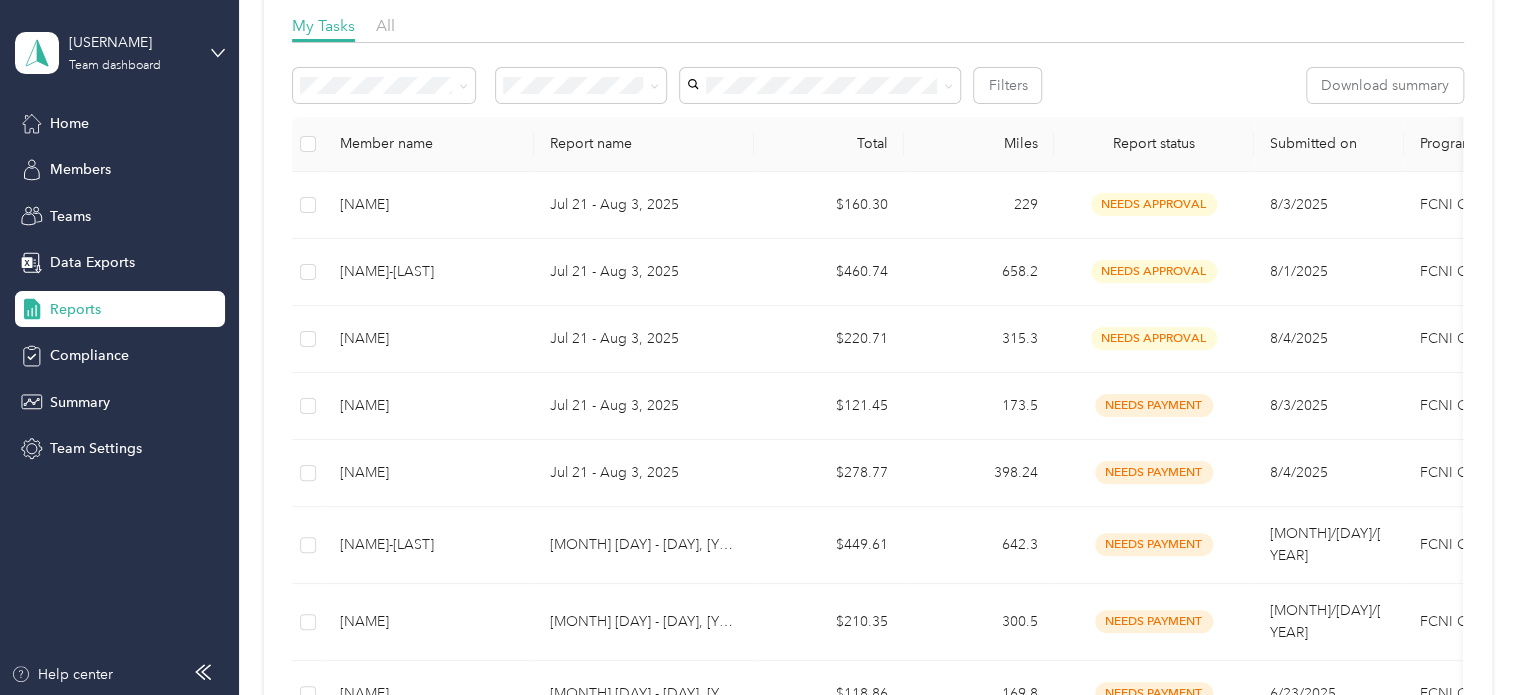 scroll, scrollTop: 352, scrollLeft: 0, axis: vertical 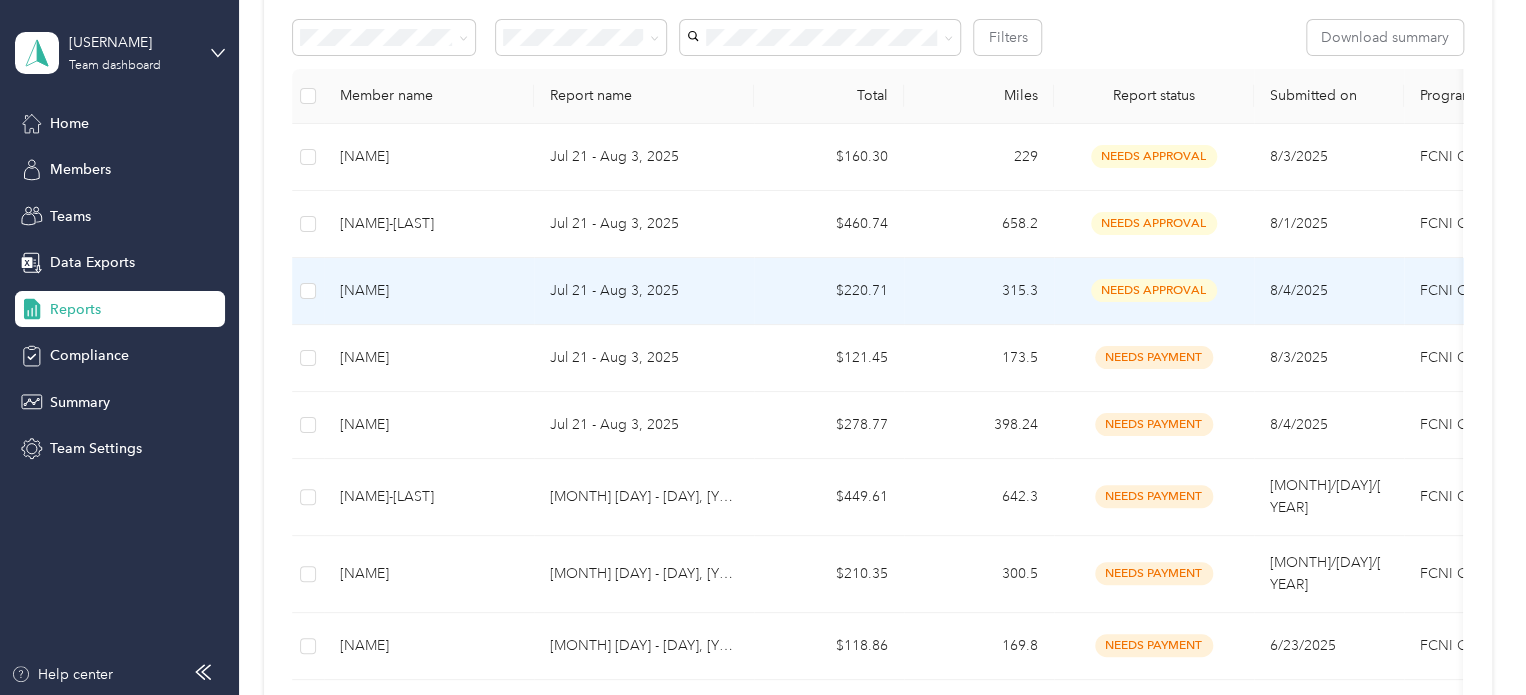 click on "[NAME]" at bounding box center (429, 291) 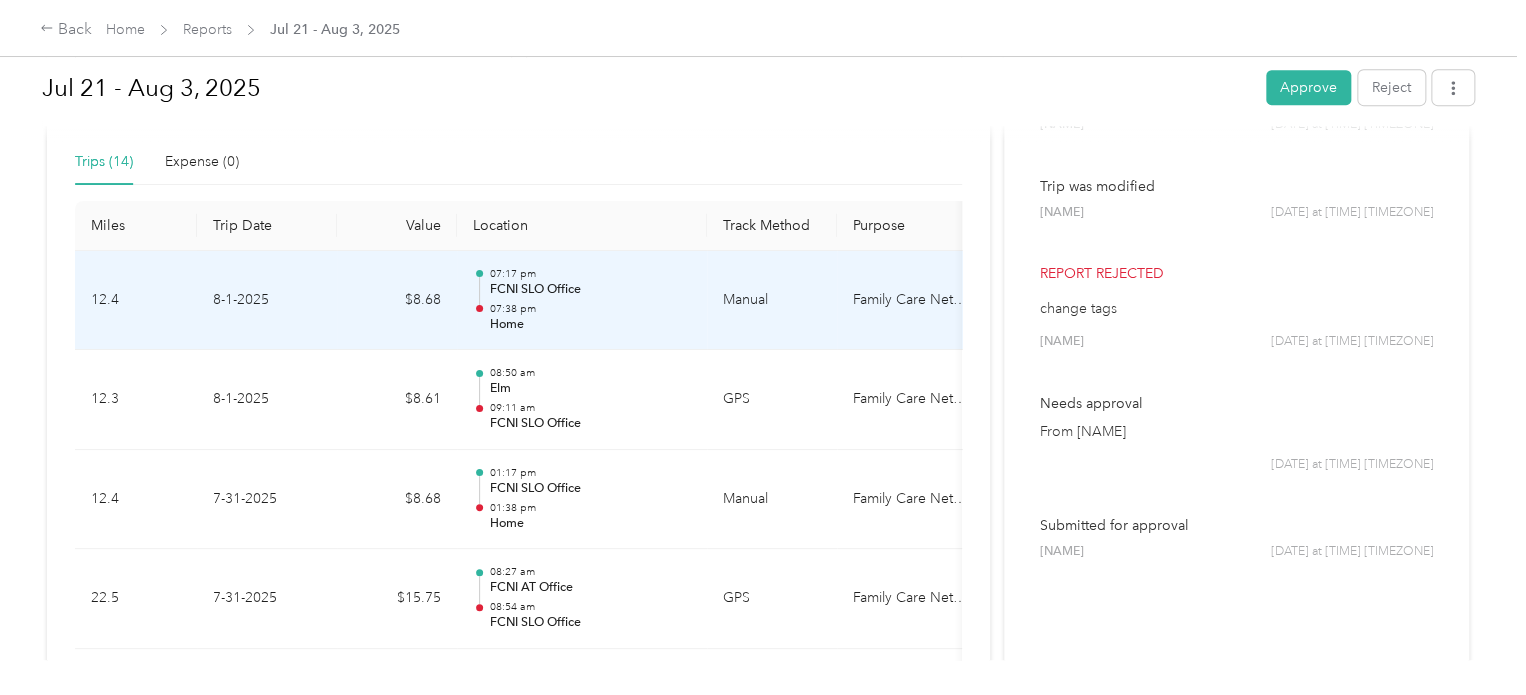 scroll, scrollTop: 455, scrollLeft: 0, axis: vertical 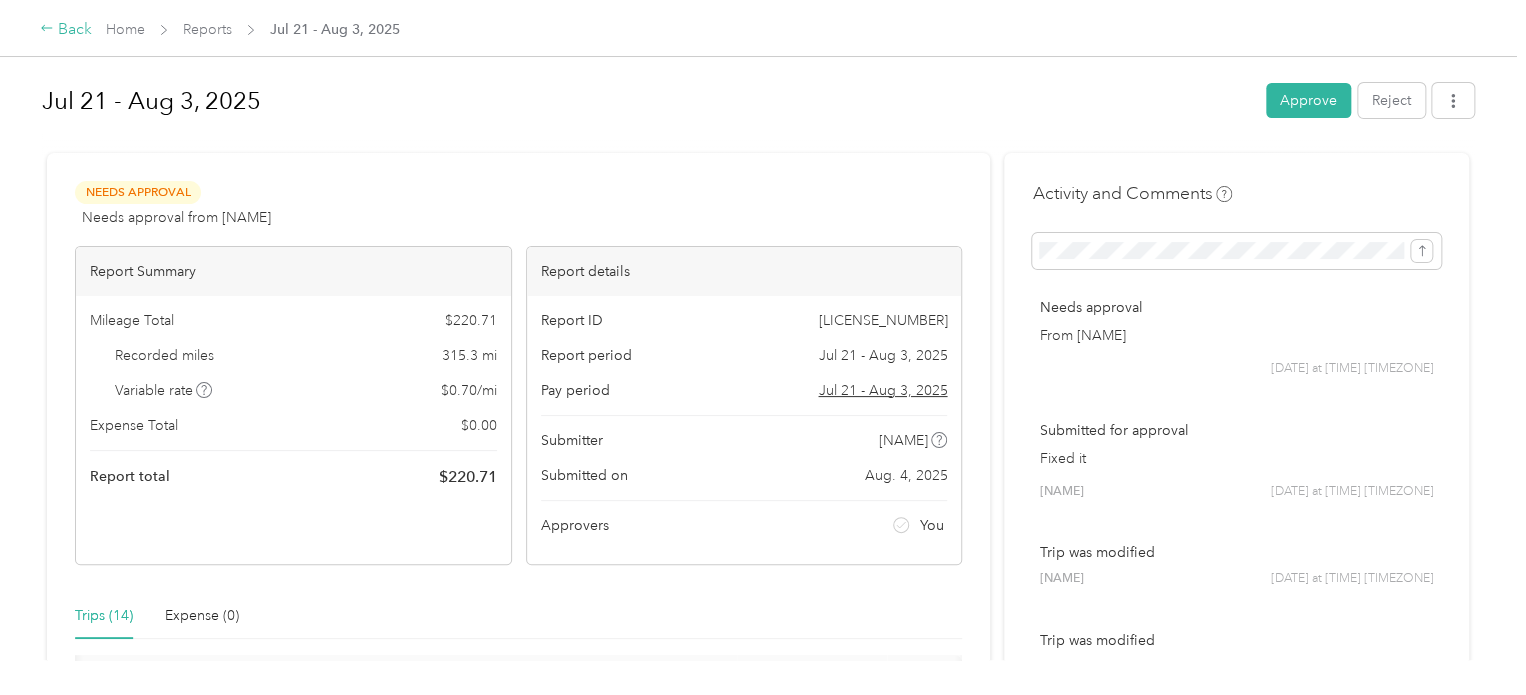 click on "Back" at bounding box center [66, 30] 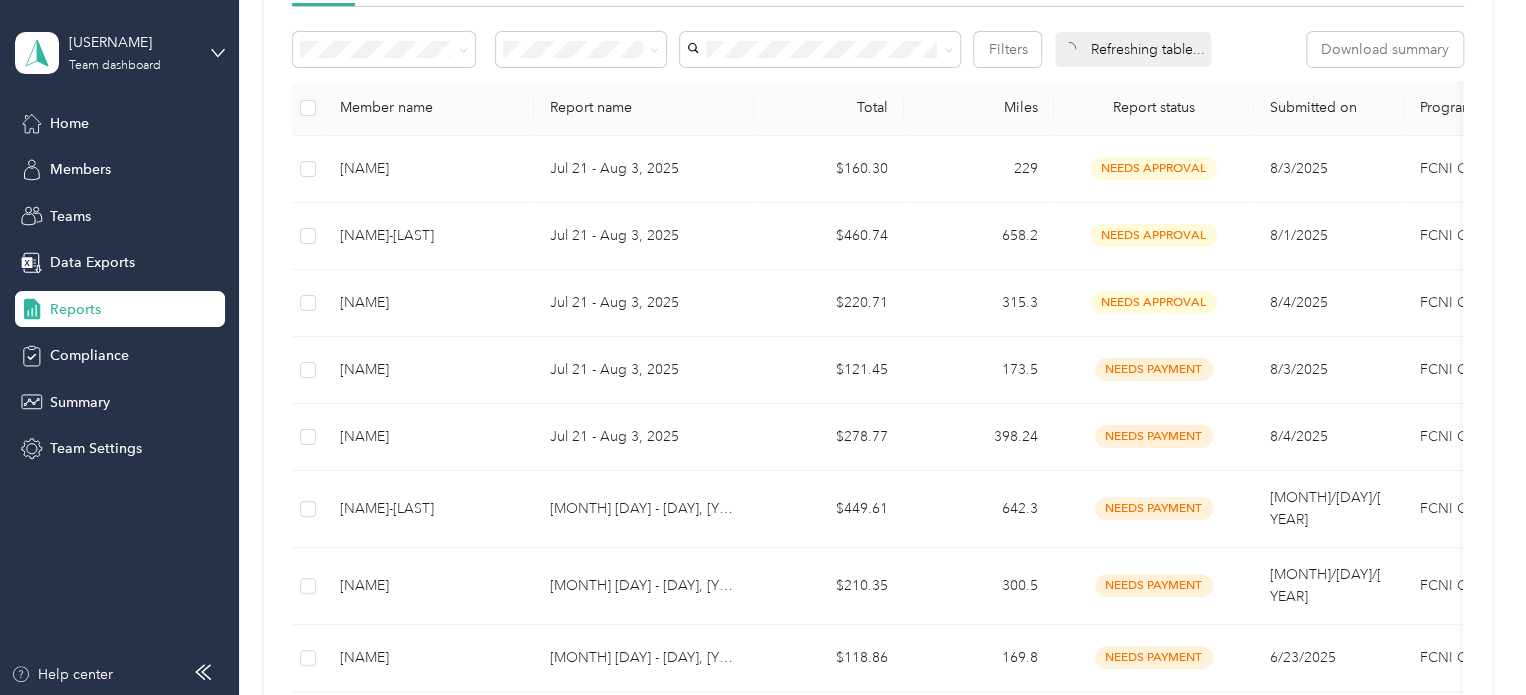 scroll, scrollTop: 340, scrollLeft: 0, axis: vertical 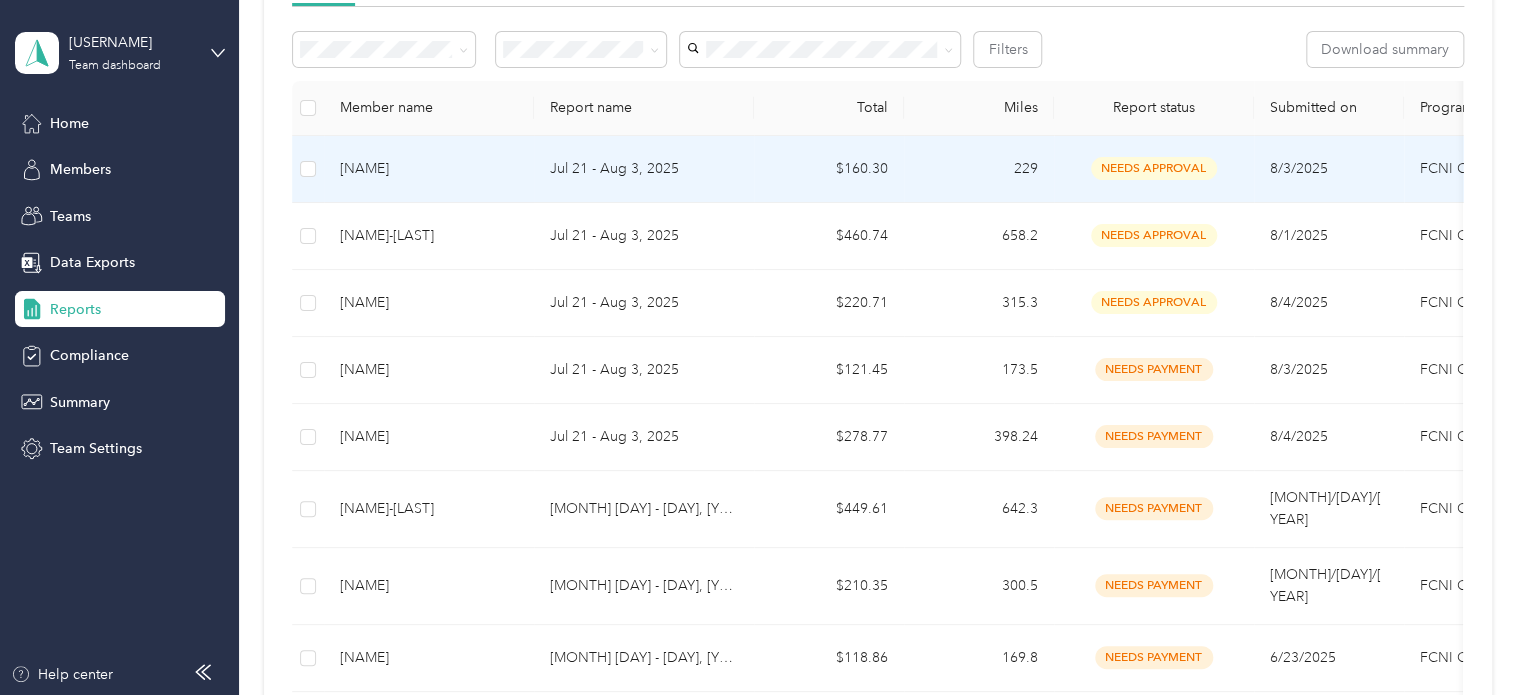click on "Jul 21 - Aug 3, 2025" at bounding box center (644, 169) 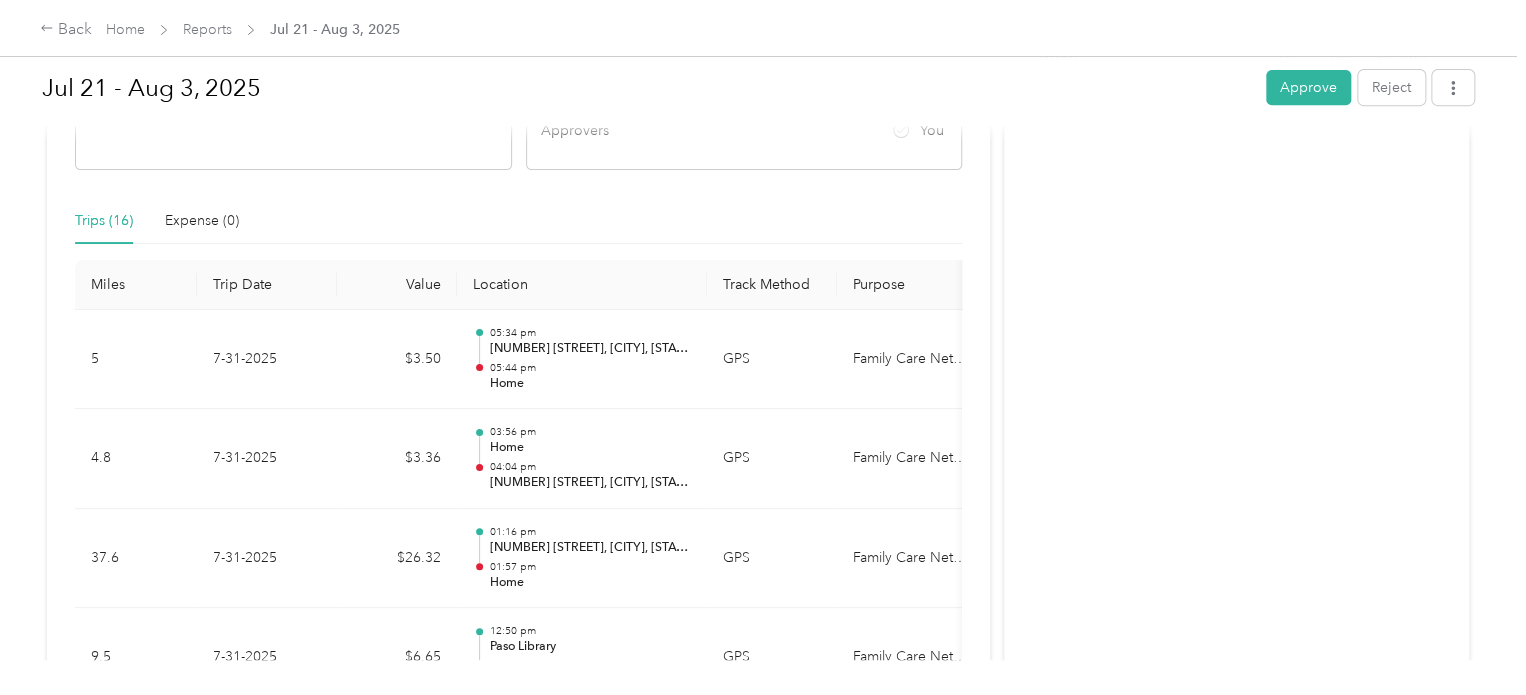 scroll, scrollTop: 396, scrollLeft: 0, axis: vertical 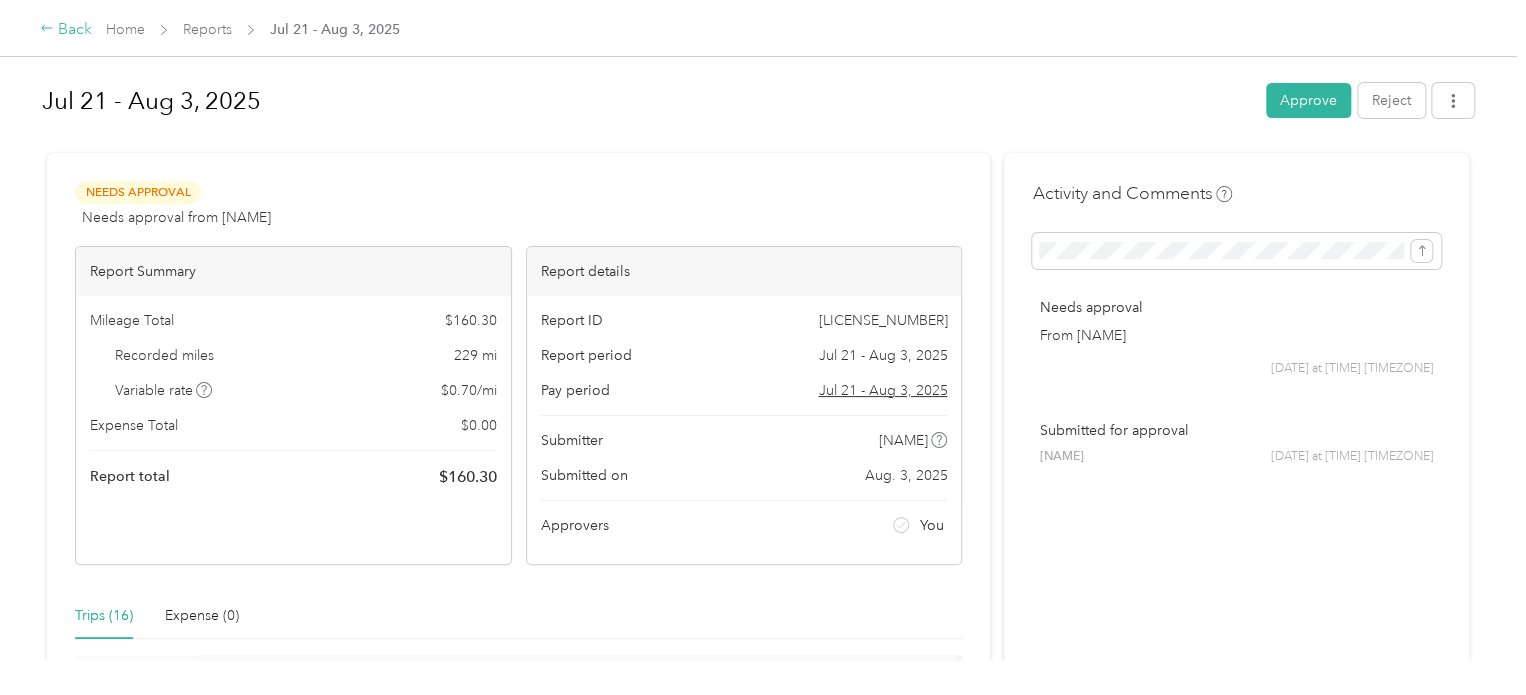 click on "Back" at bounding box center (66, 30) 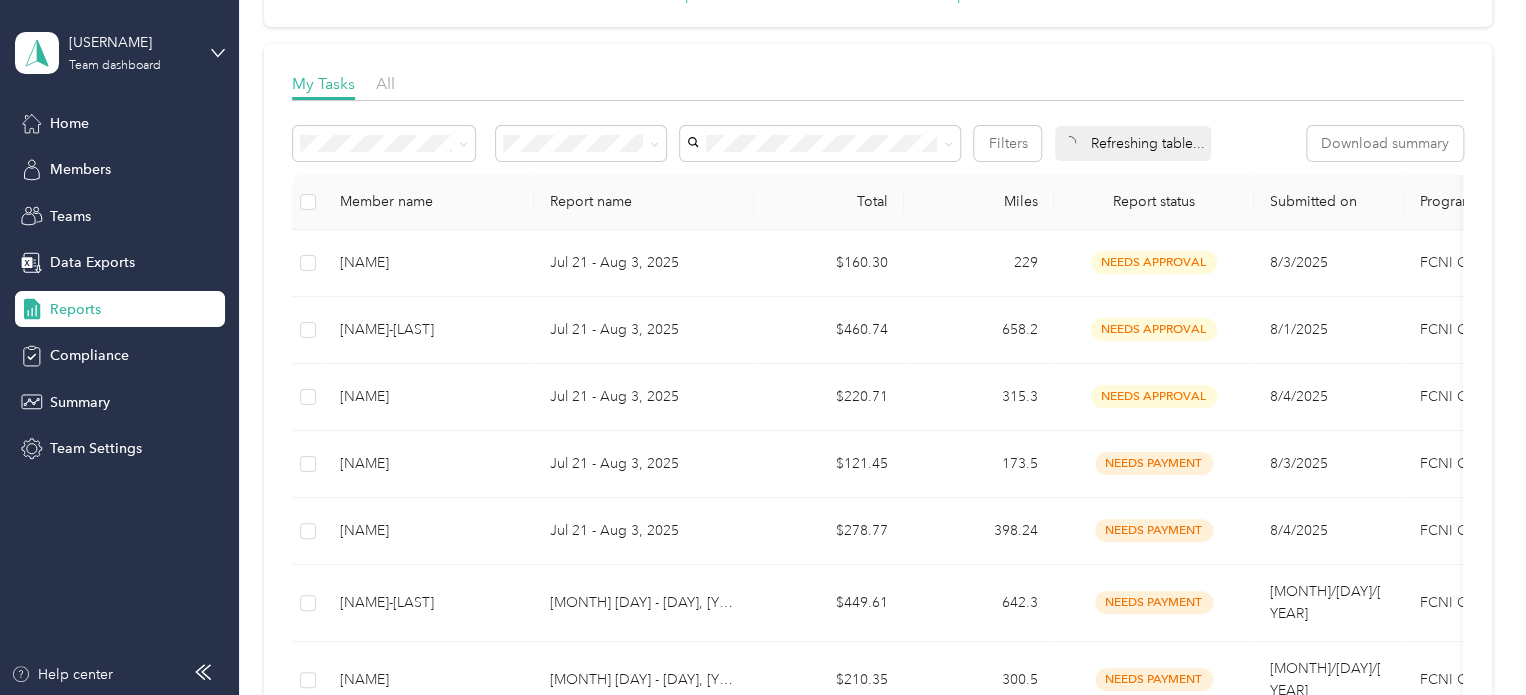 scroll, scrollTop: 247, scrollLeft: 0, axis: vertical 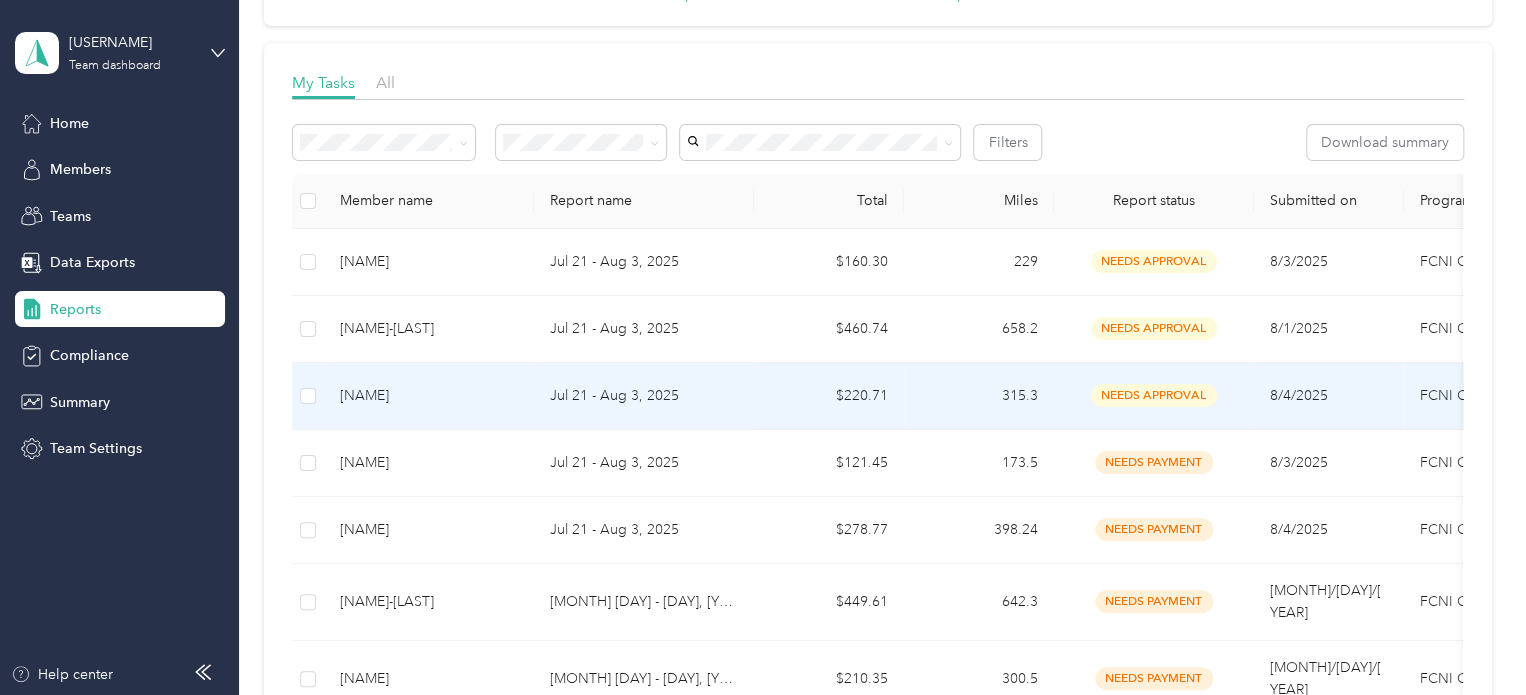click on "[NAME]" at bounding box center (429, 396) 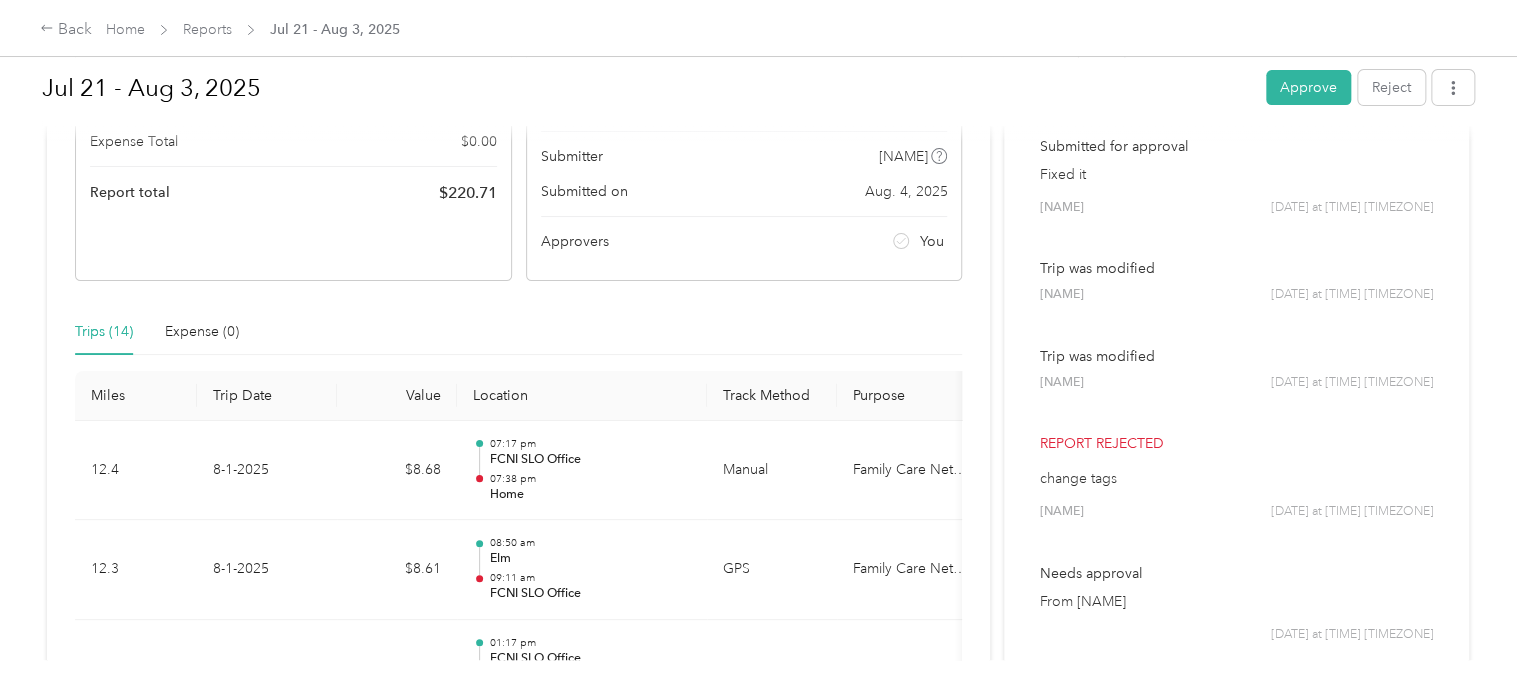 scroll, scrollTop: 364, scrollLeft: 0, axis: vertical 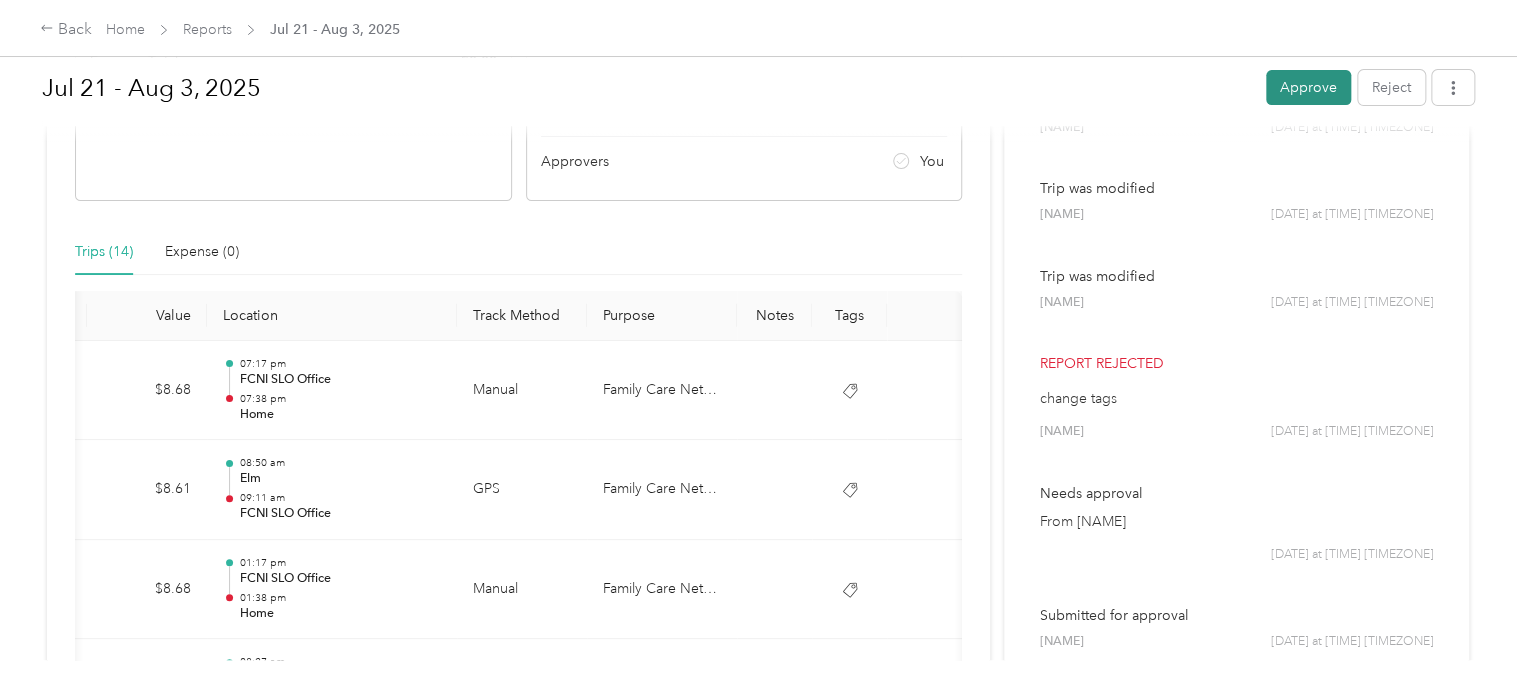click on "Approve" at bounding box center [1308, 87] 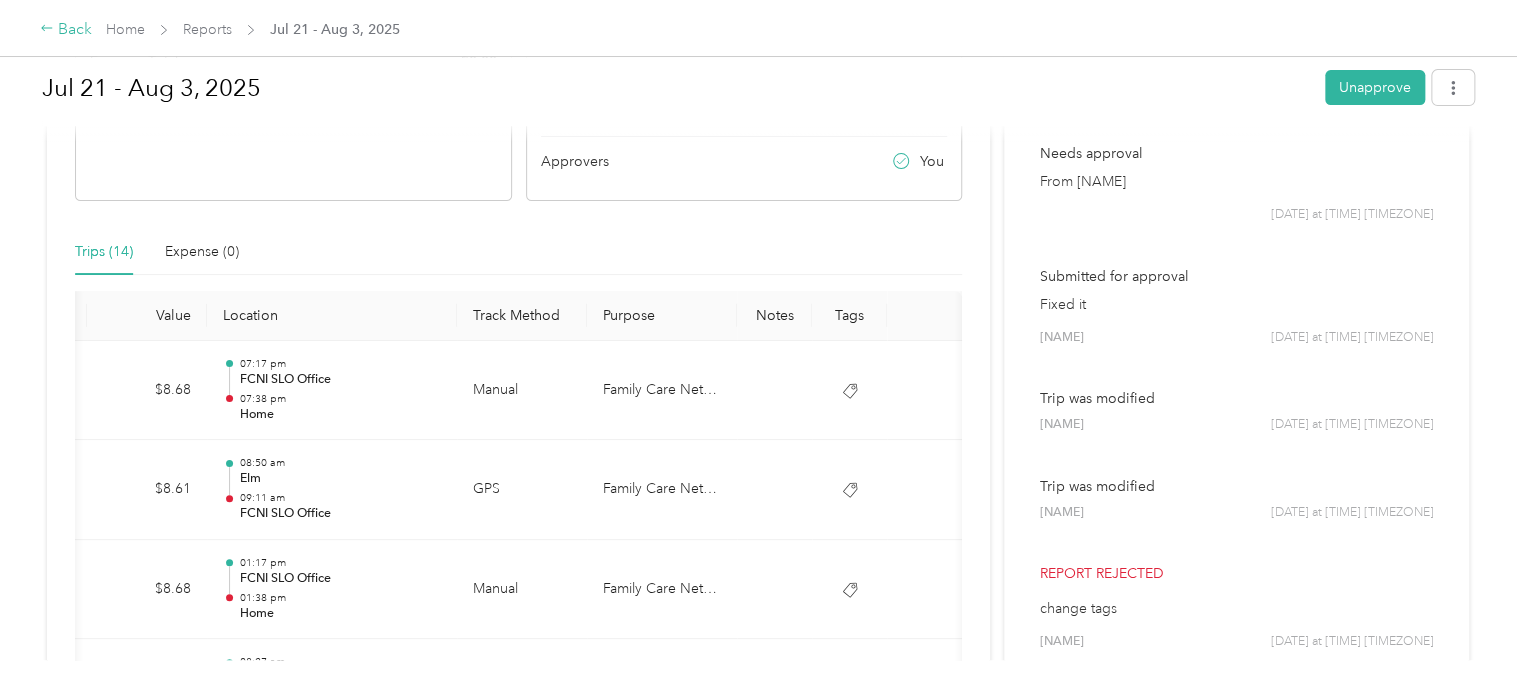 click on "Back" at bounding box center (66, 30) 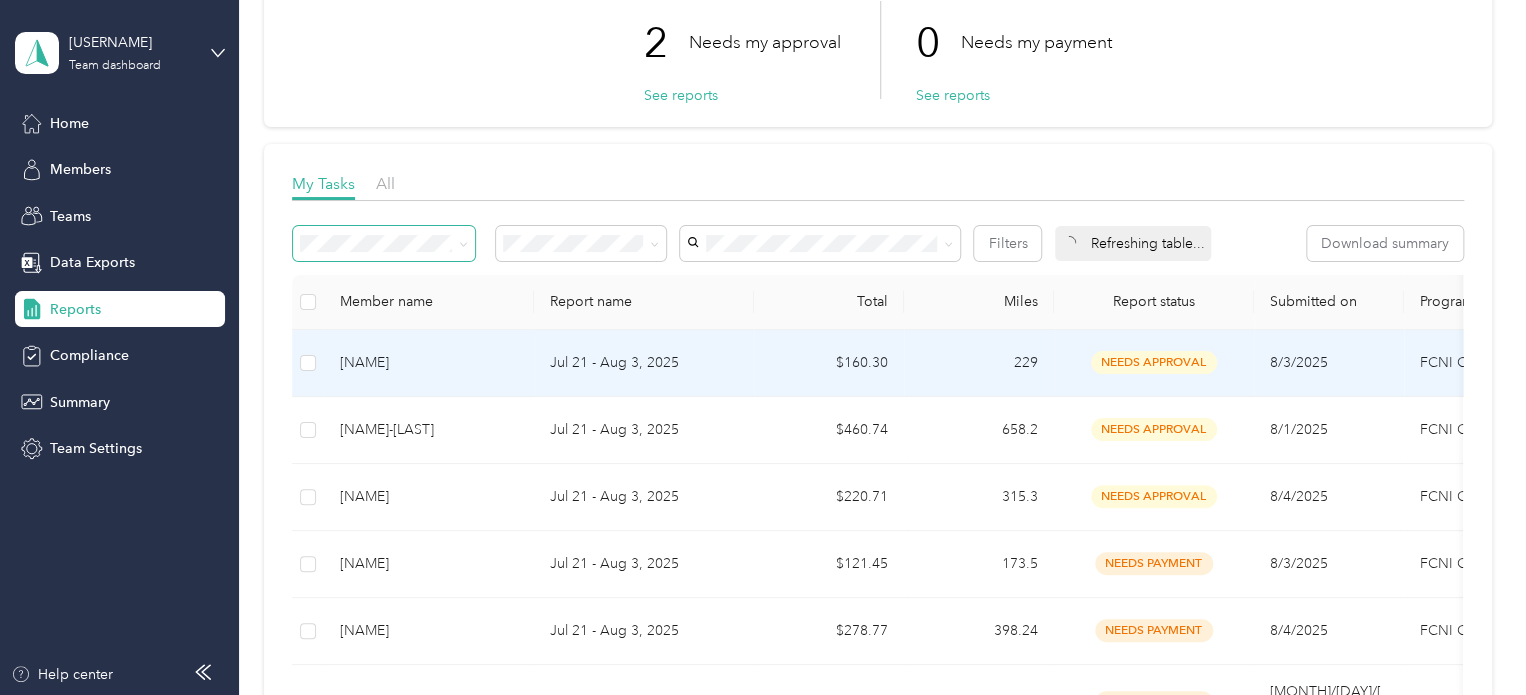 scroll, scrollTop: 148, scrollLeft: 0, axis: vertical 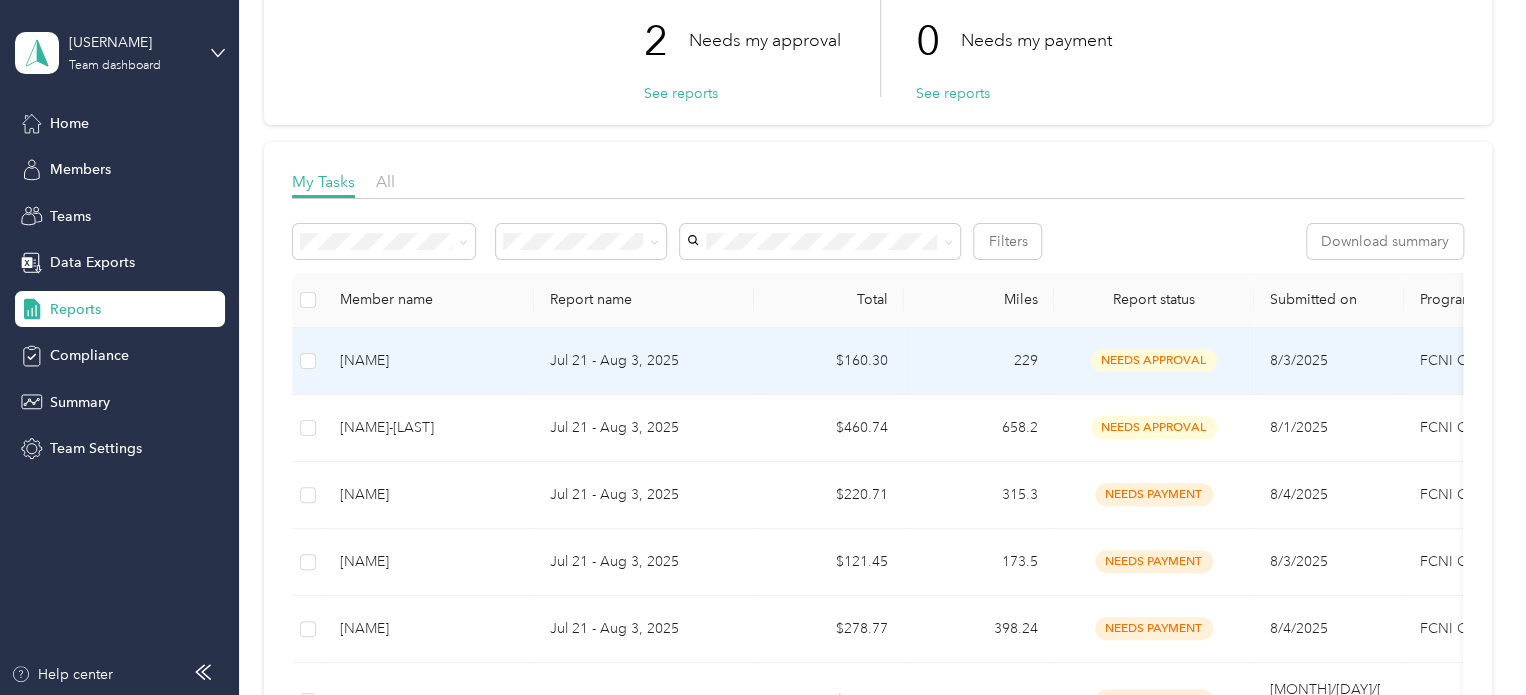 click on "[NAME]" at bounding box center (429, 361) 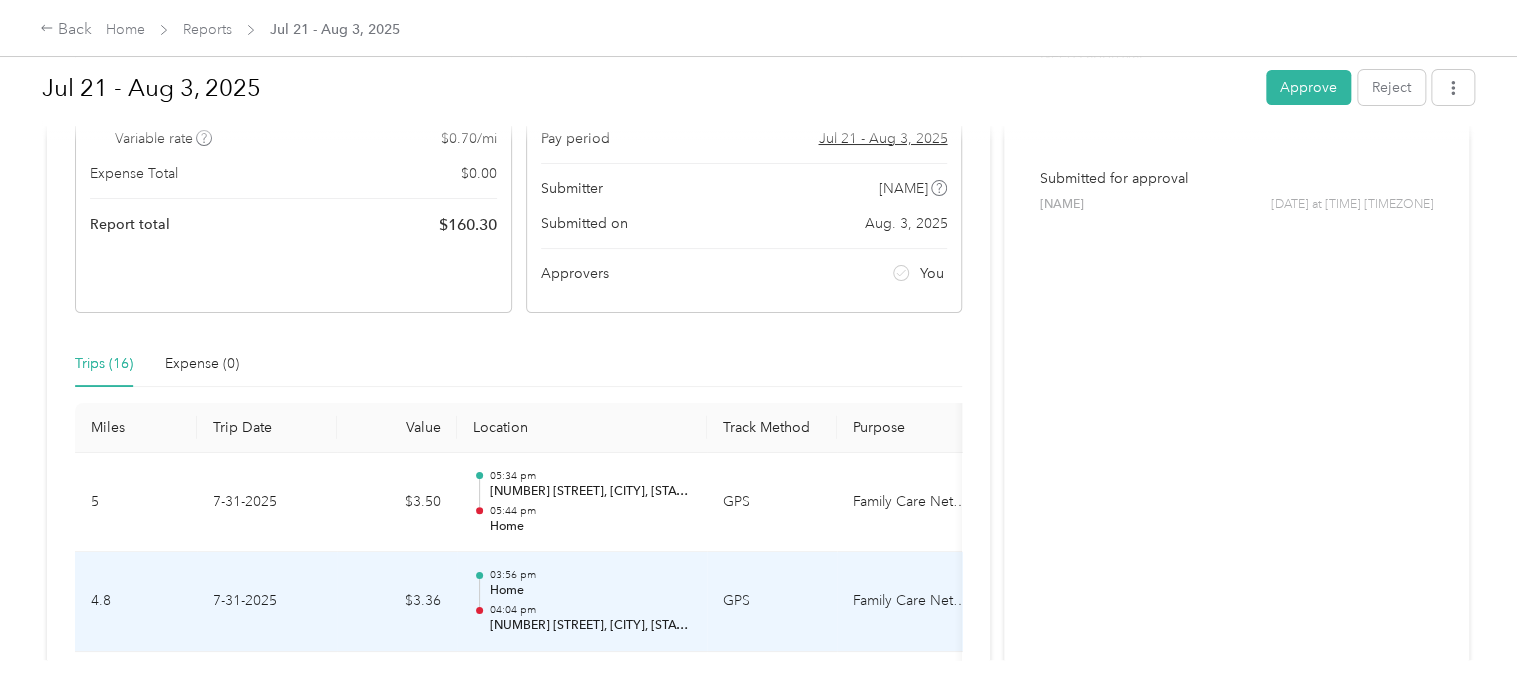 scroll, scrollTop: 364, scrollLeft: 0, axis: vertical 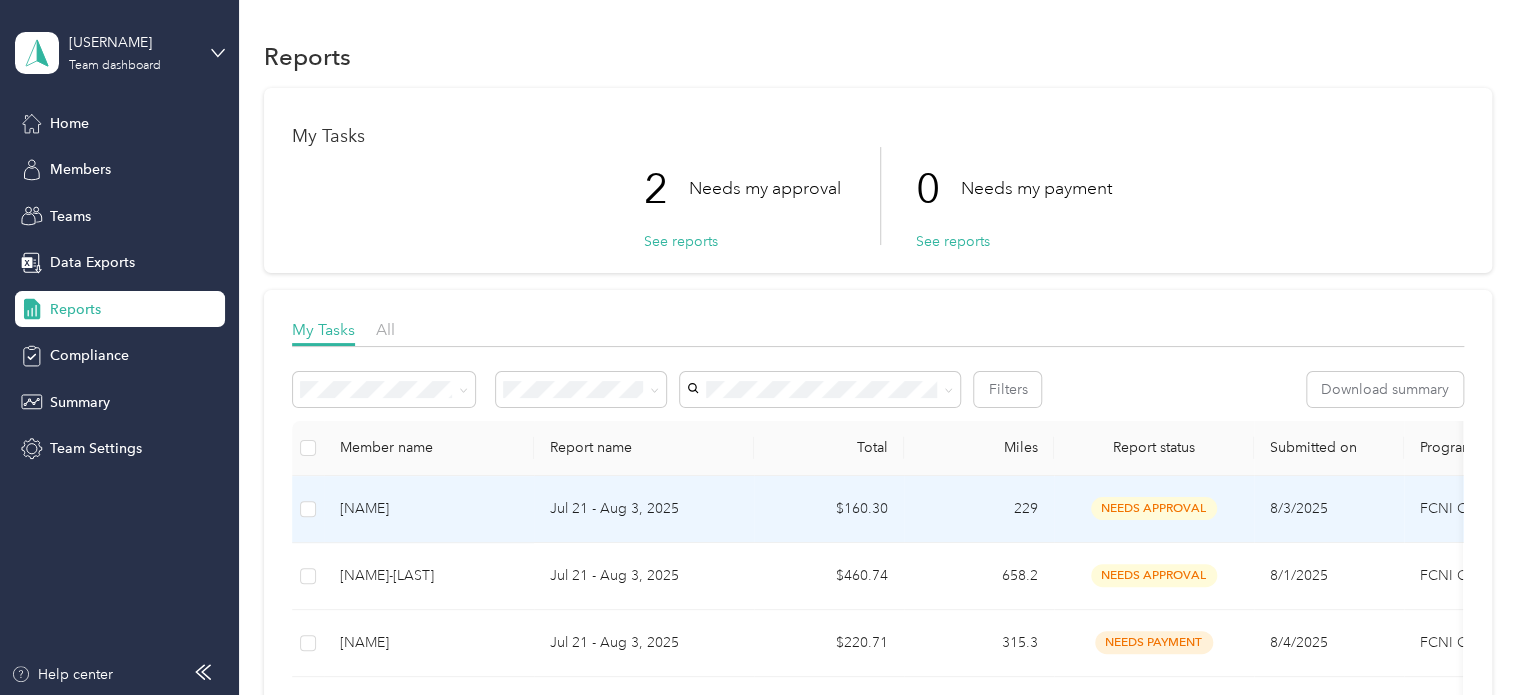 click on "[NAME]" at bounding box center (429, 509) 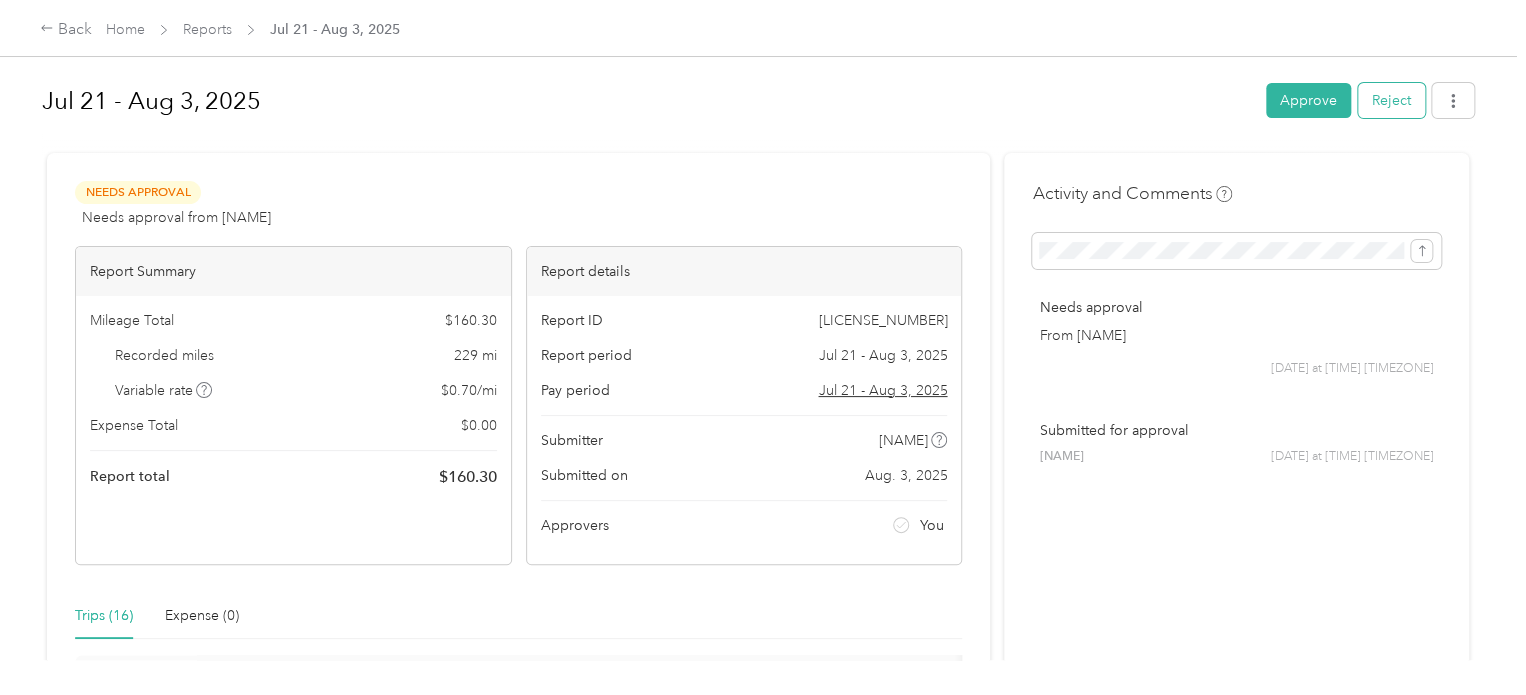 click on "Reject" at bounding box center (1391, 100) 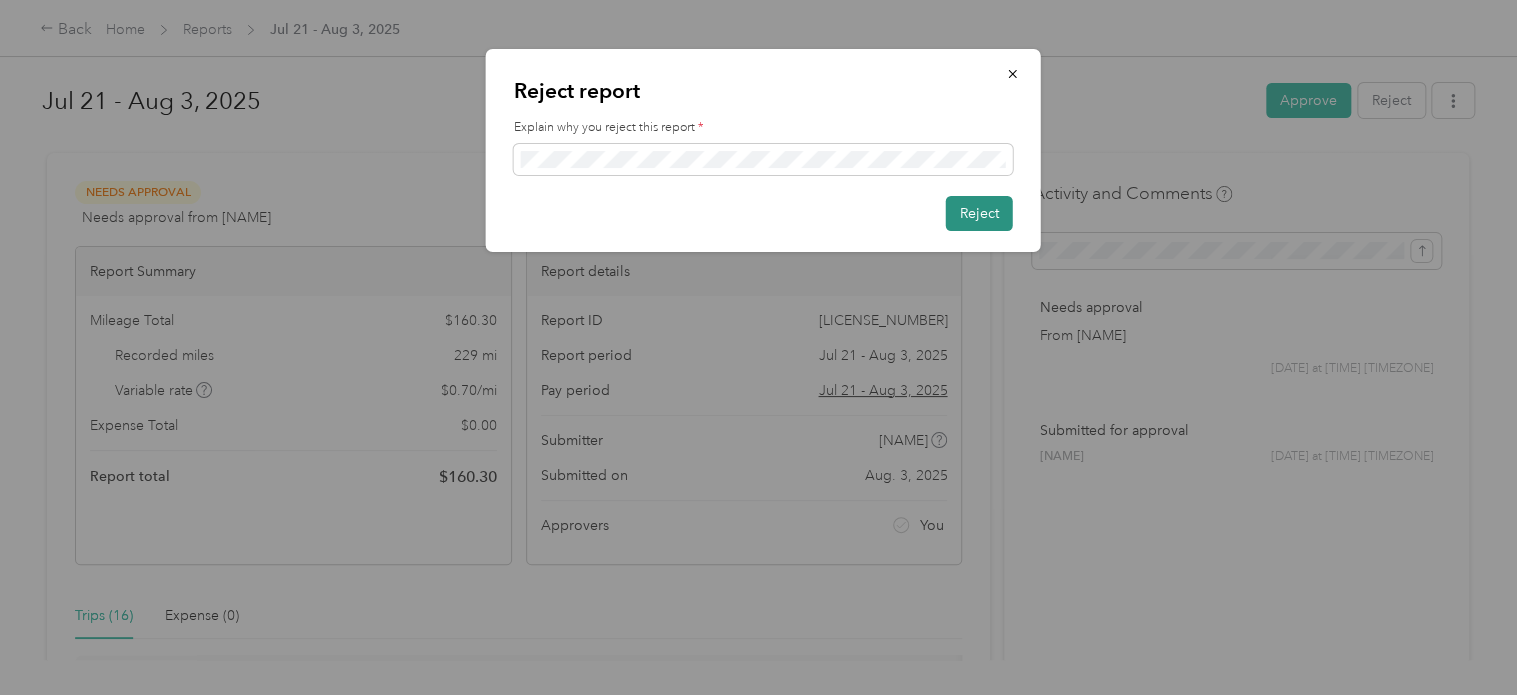 click on "Reject" at bounding box center (979, 213) 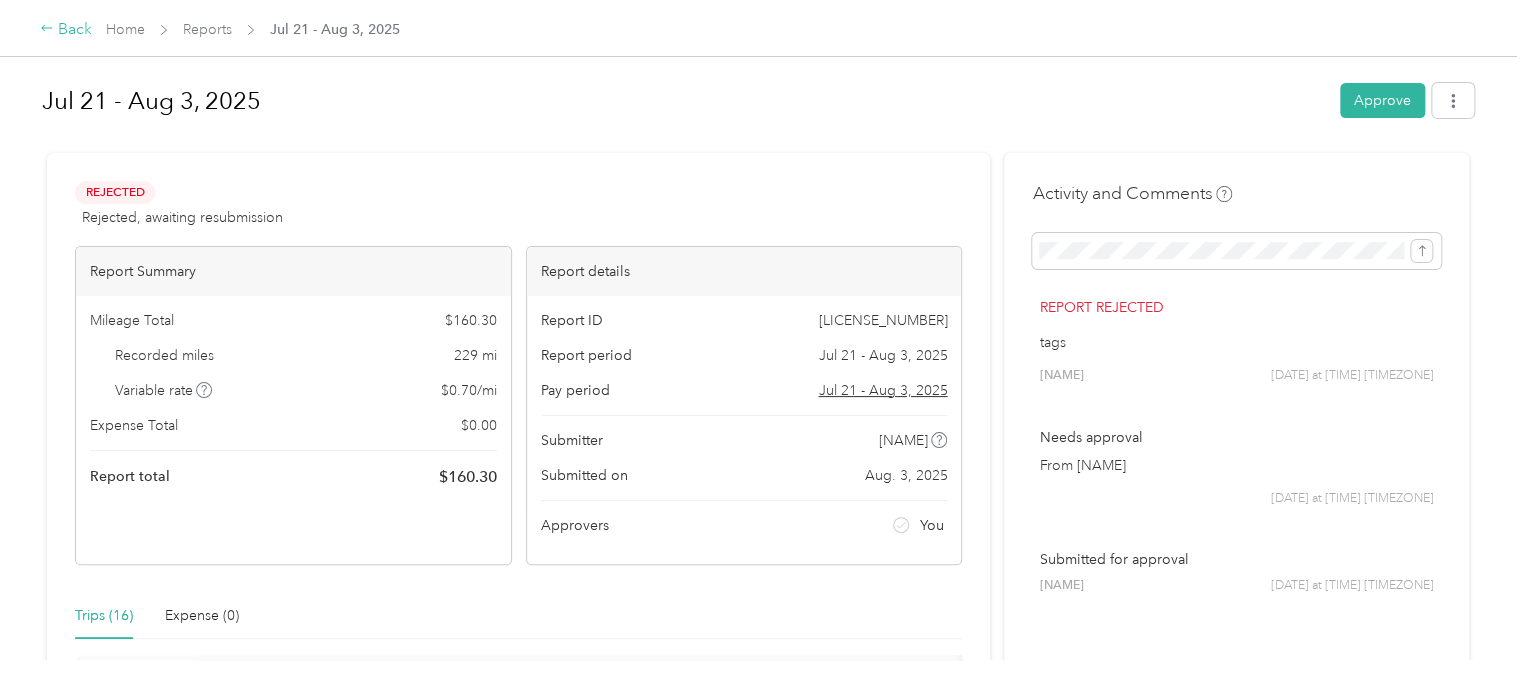 click on "Back" at bounding box center (66, 30) 